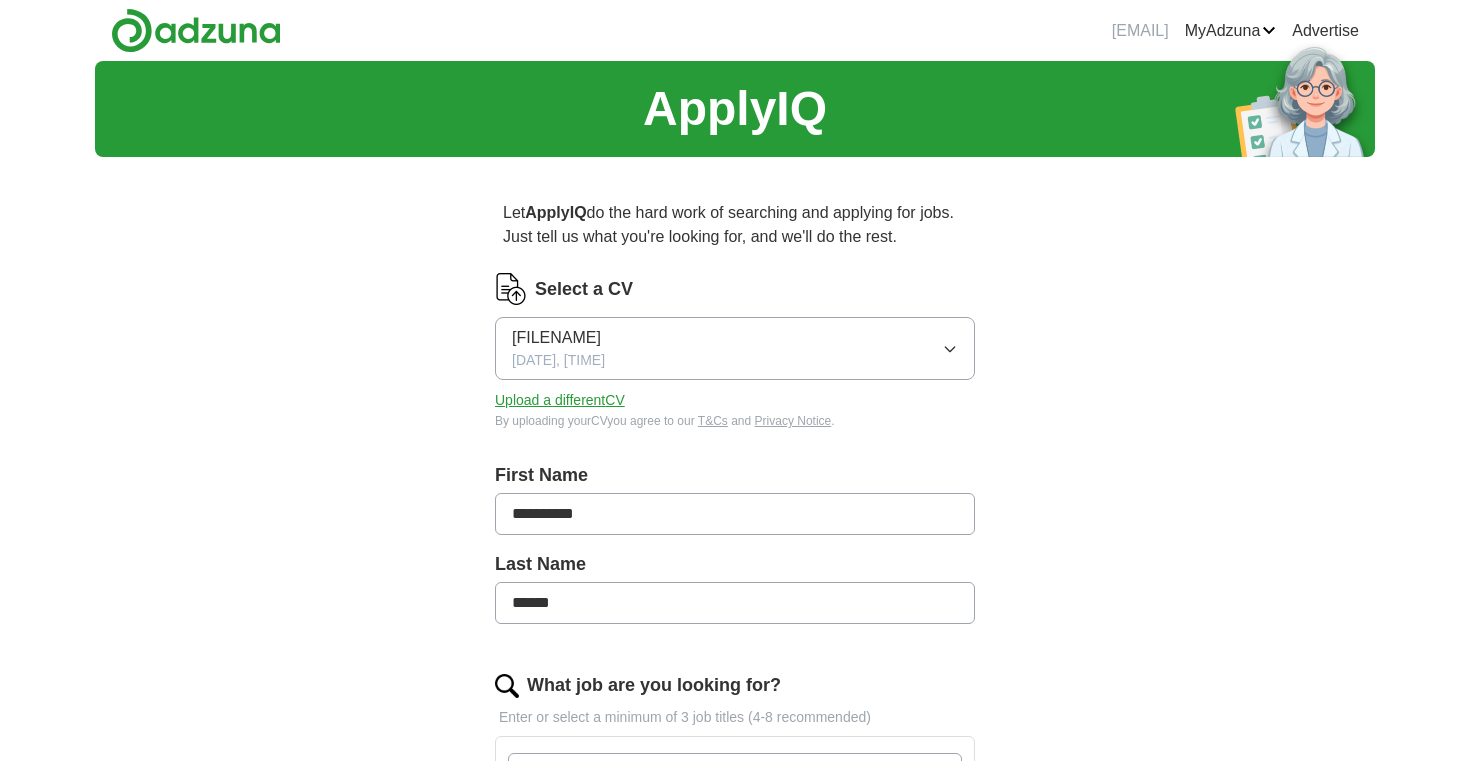 scroll, scrollTop: 0, scrollLeft: 0, axis: both 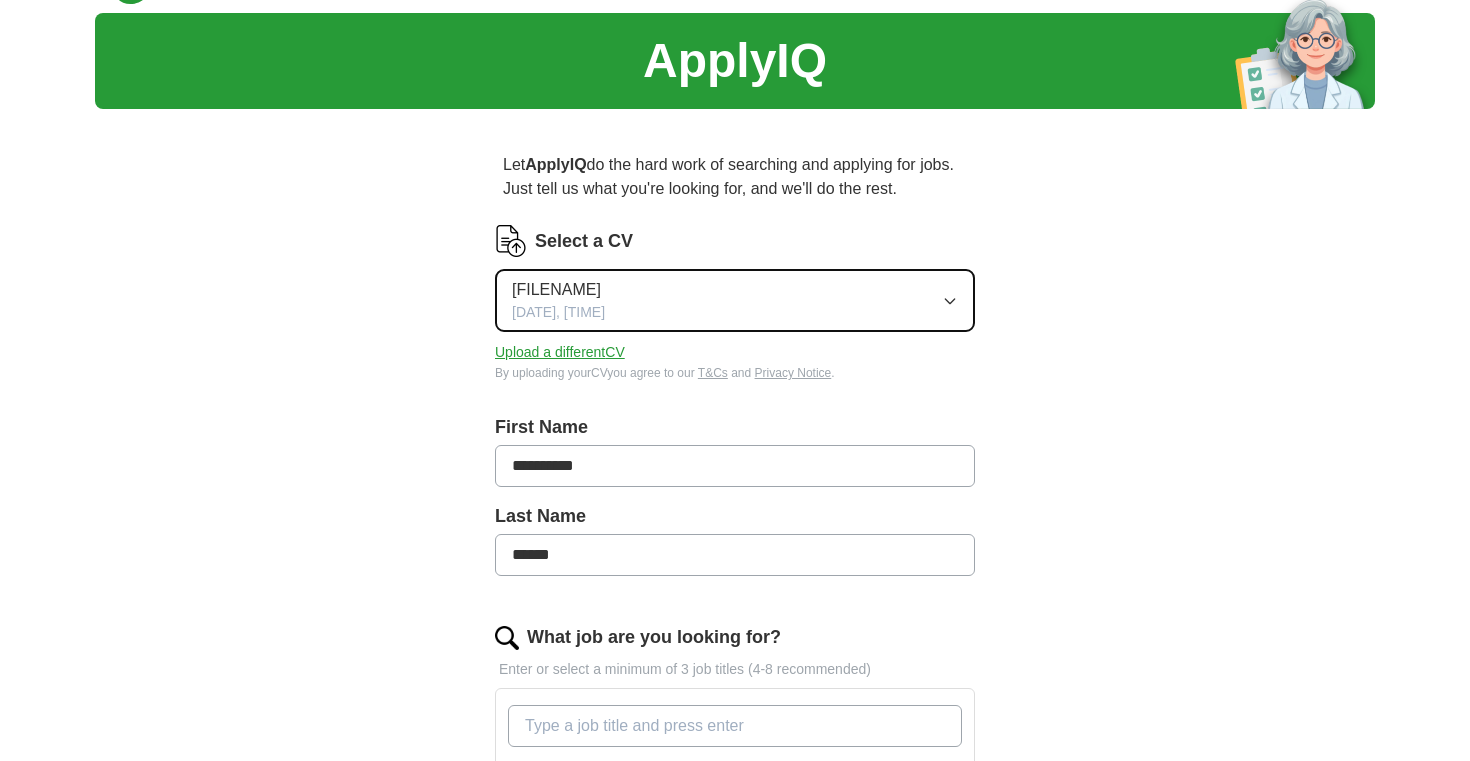 click on "[FILENAME]" at bounding box center [556, 290] 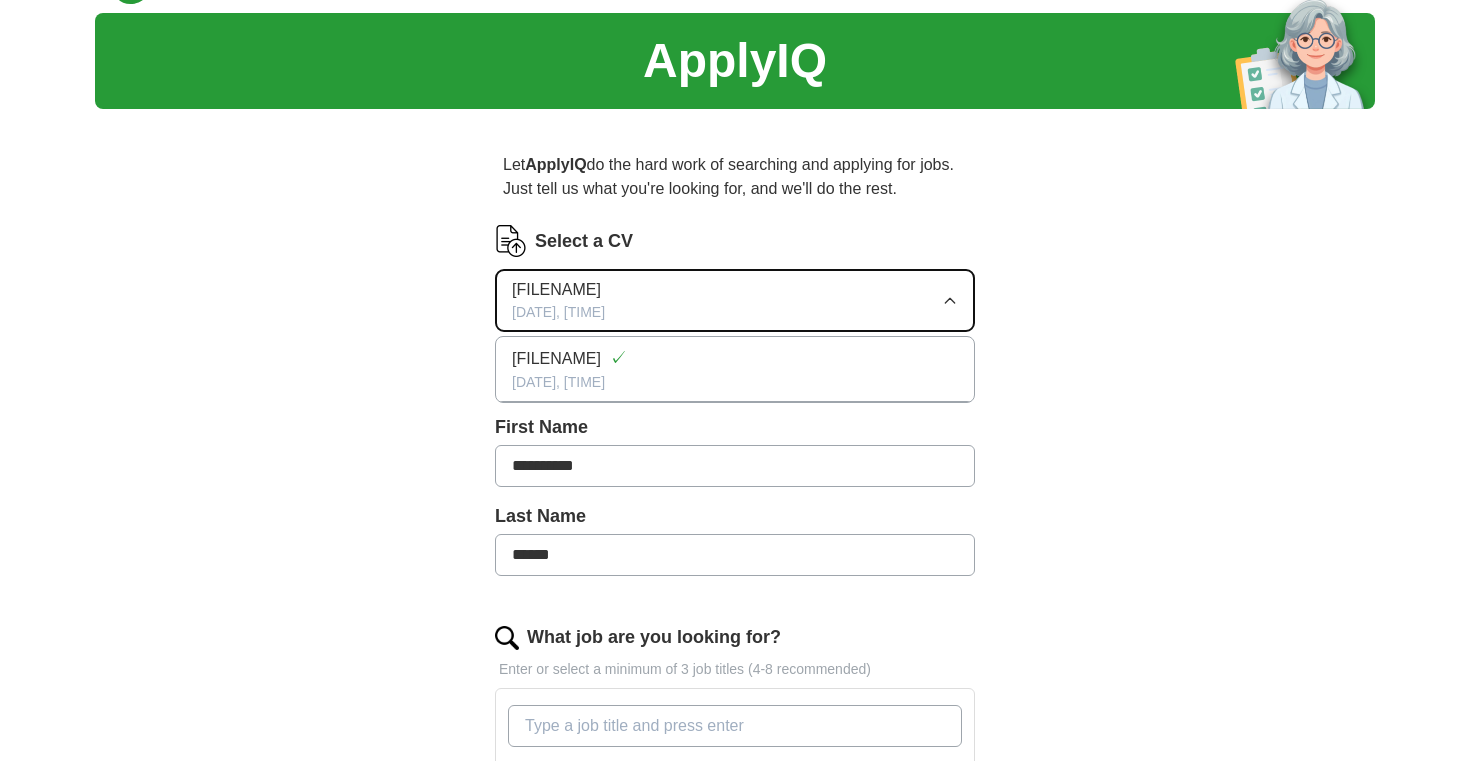 click on "[FILENAME] [DATE], [TIME]" at bounding box center (735, 300) 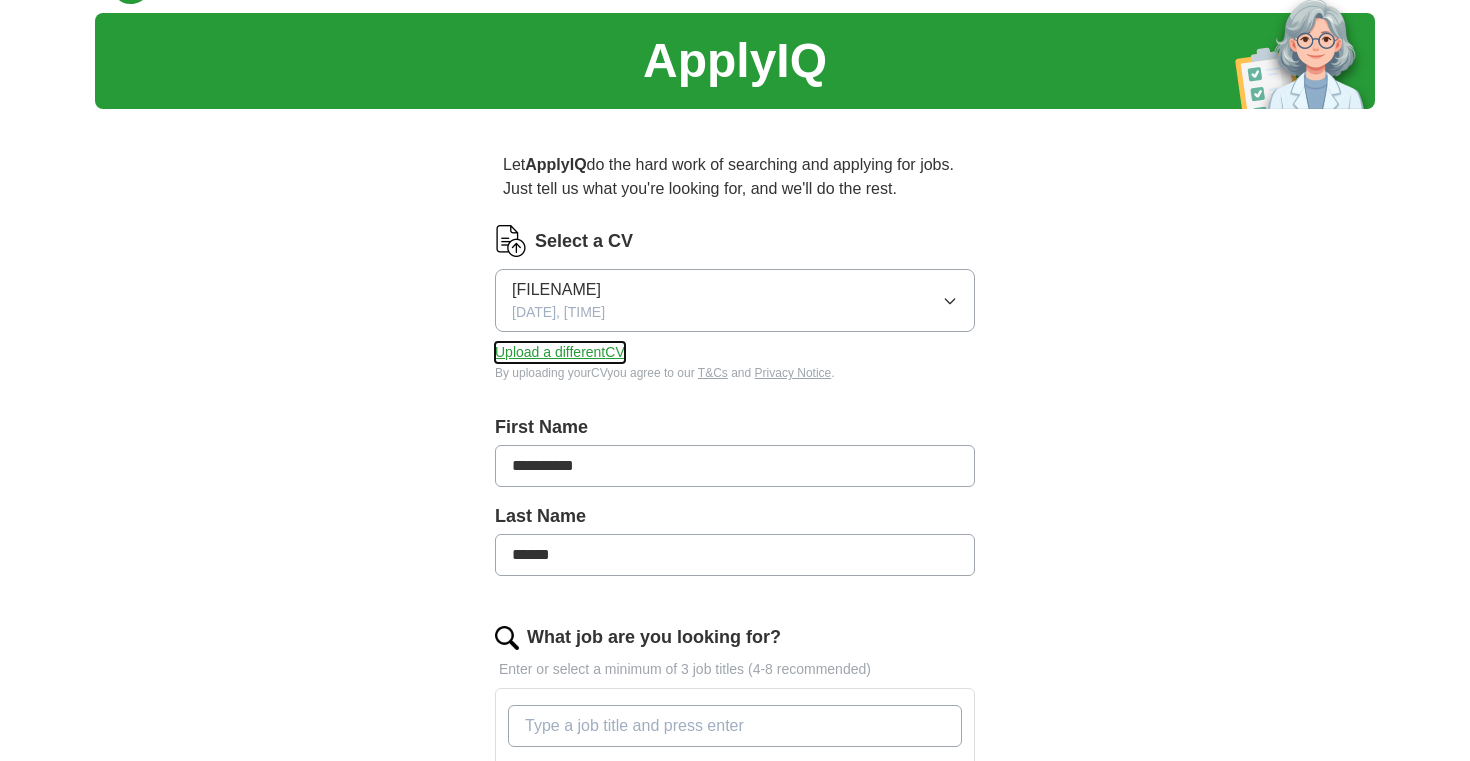 click on "Upload a different  CV" at bounding box center (560, 352) 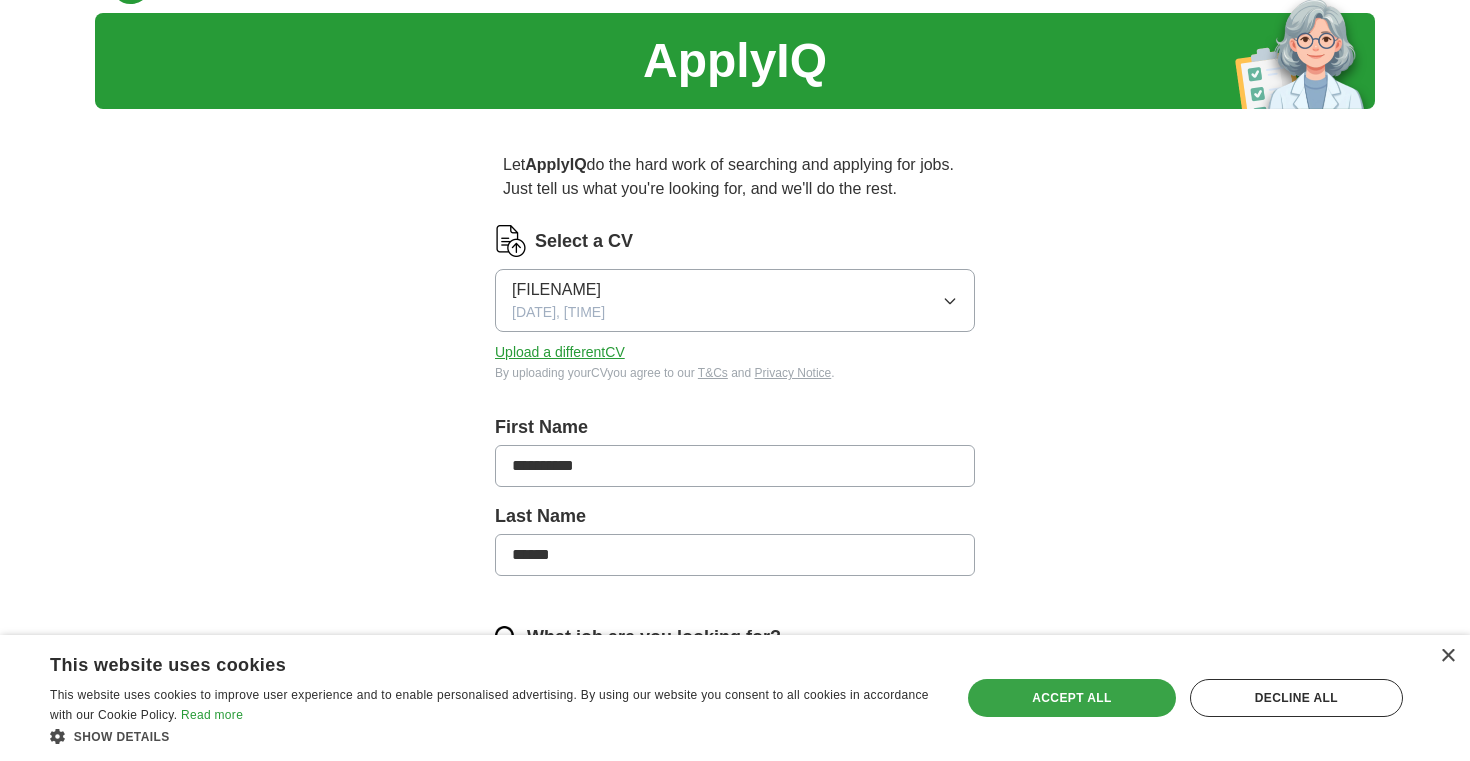 click on "Accept all" at bounding box center (1072, 698) 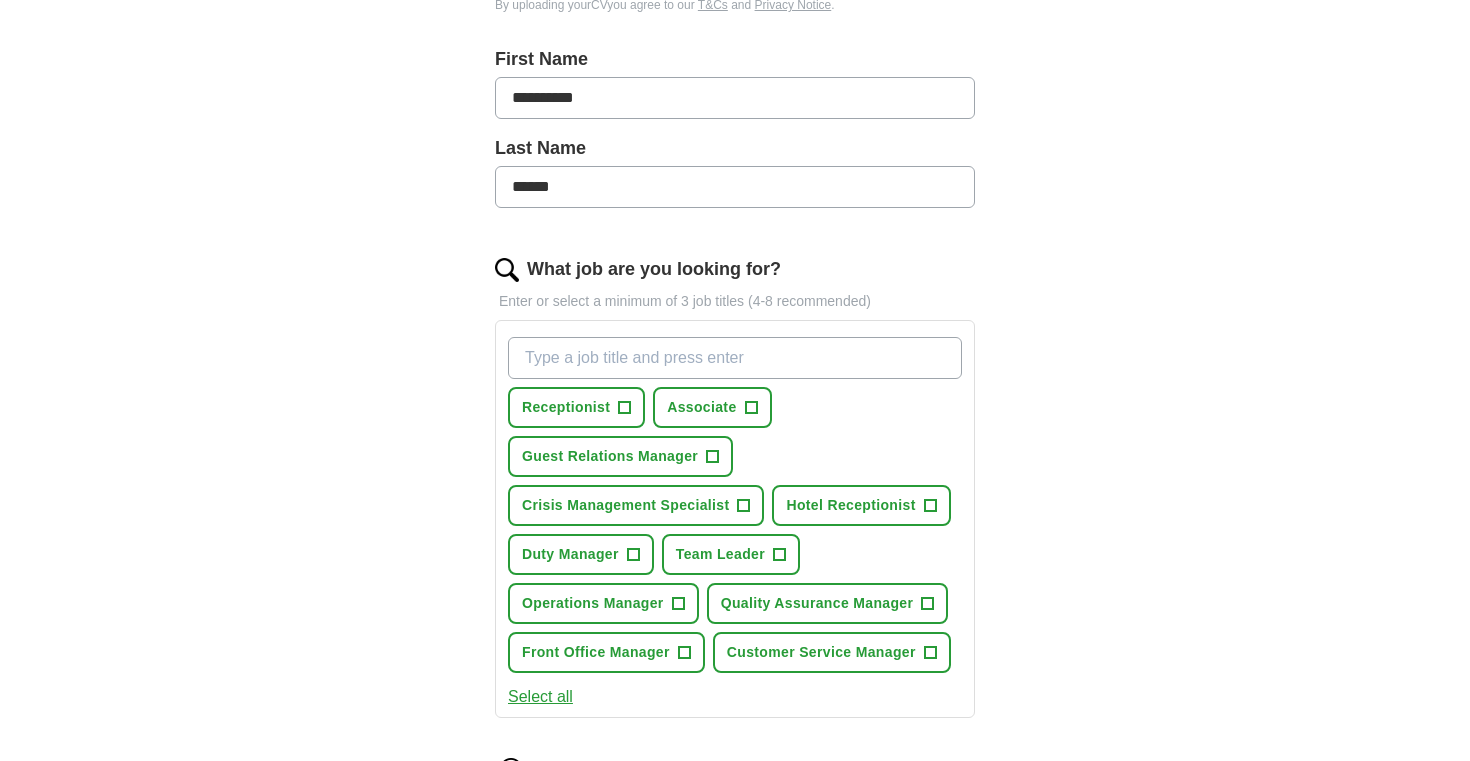 scroll, scrollTop: 428, scrollLeft: 0, axis: vertical 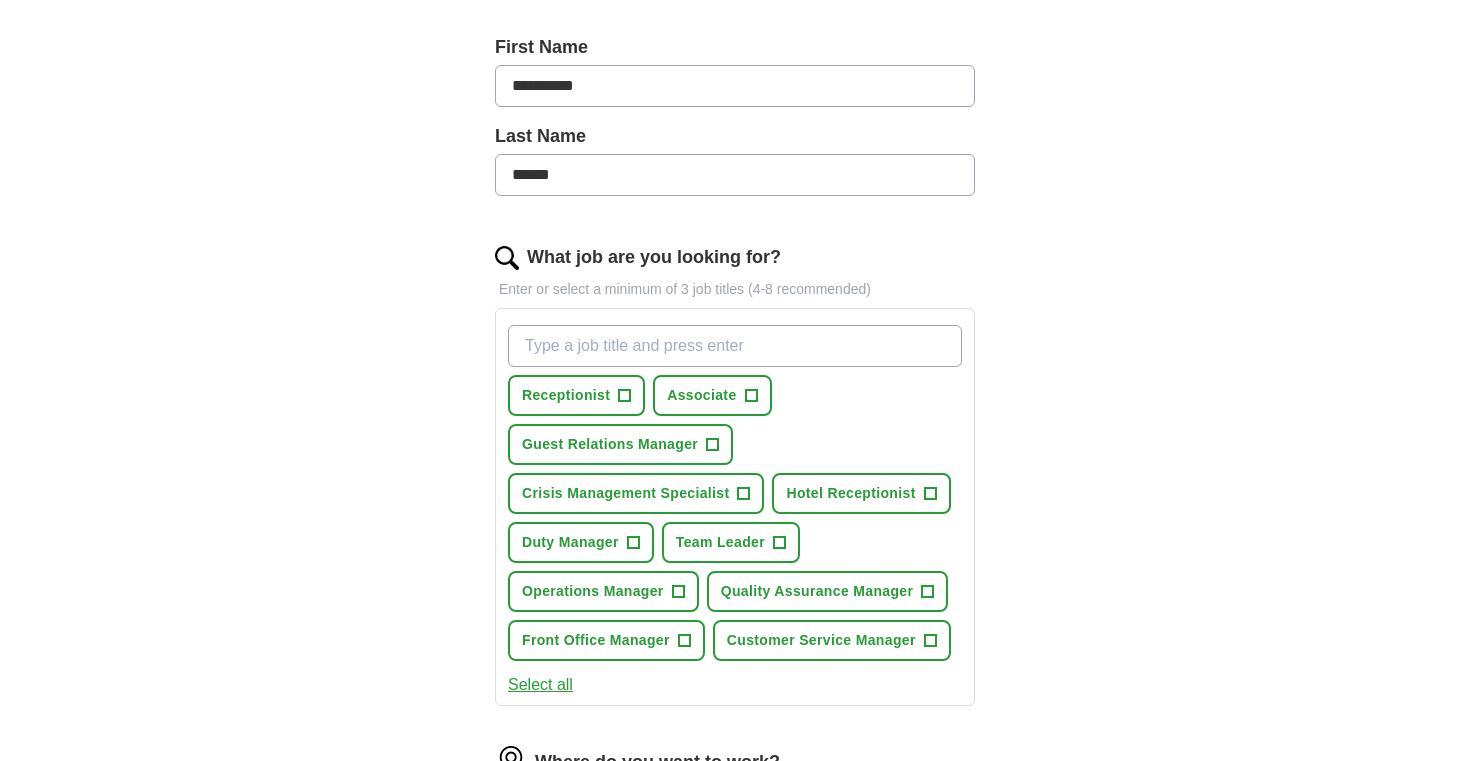 click on "+" at bounding box center [625, 396] 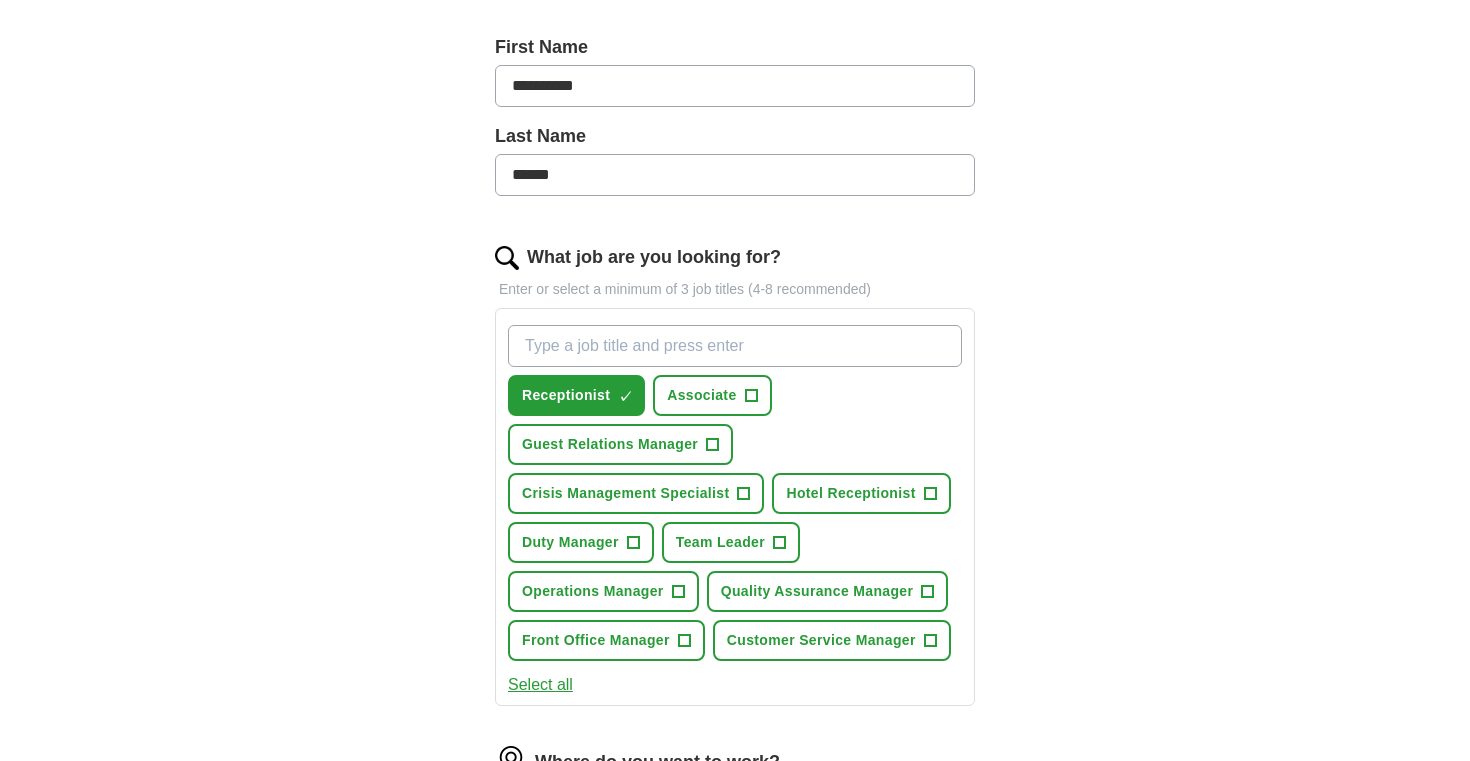 click on "Hotel Receptionist" at bounding box center (850, 493) 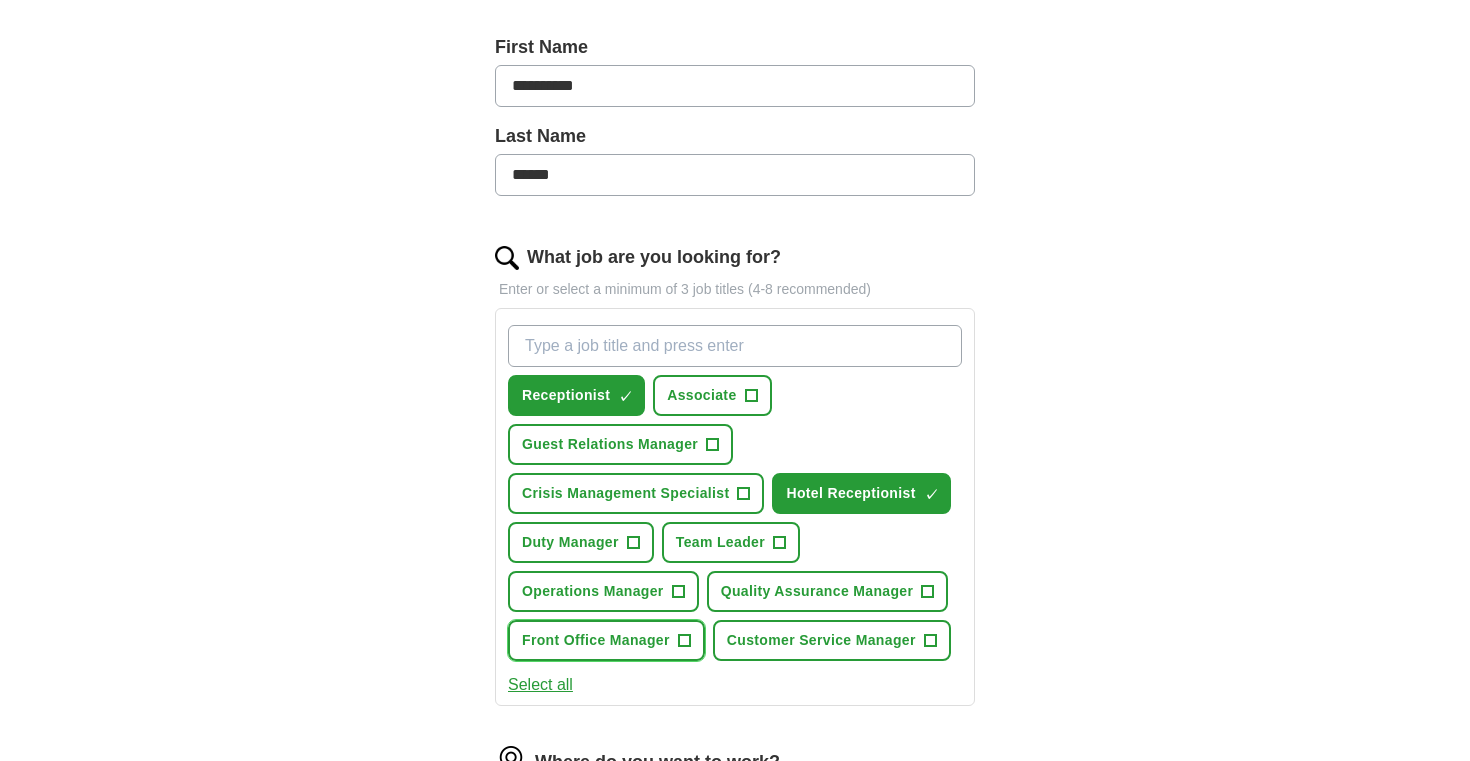 click on "Front Office Manager" at bounding box center [596, 640] 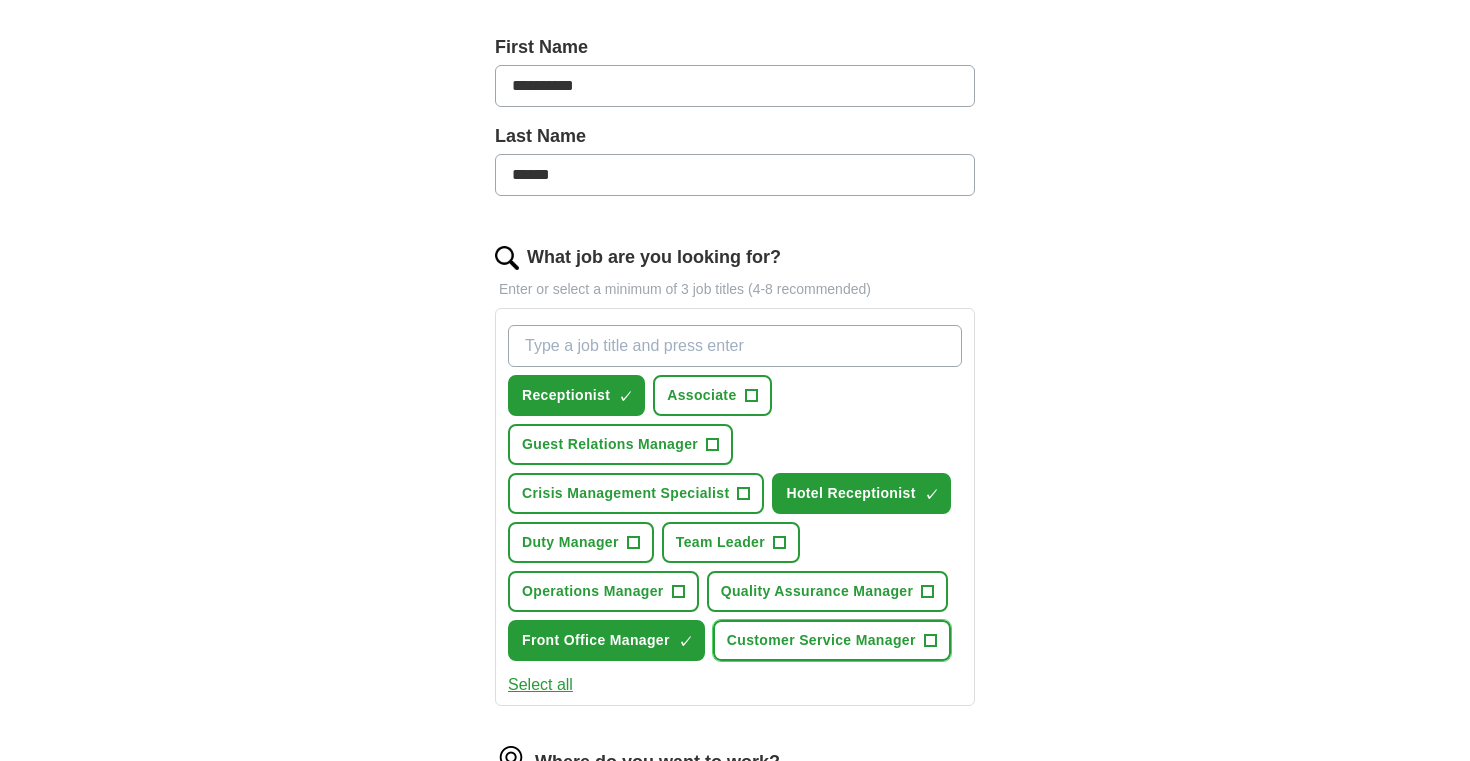 click on "Customer Service Manager" at bounding box center (821, 640) 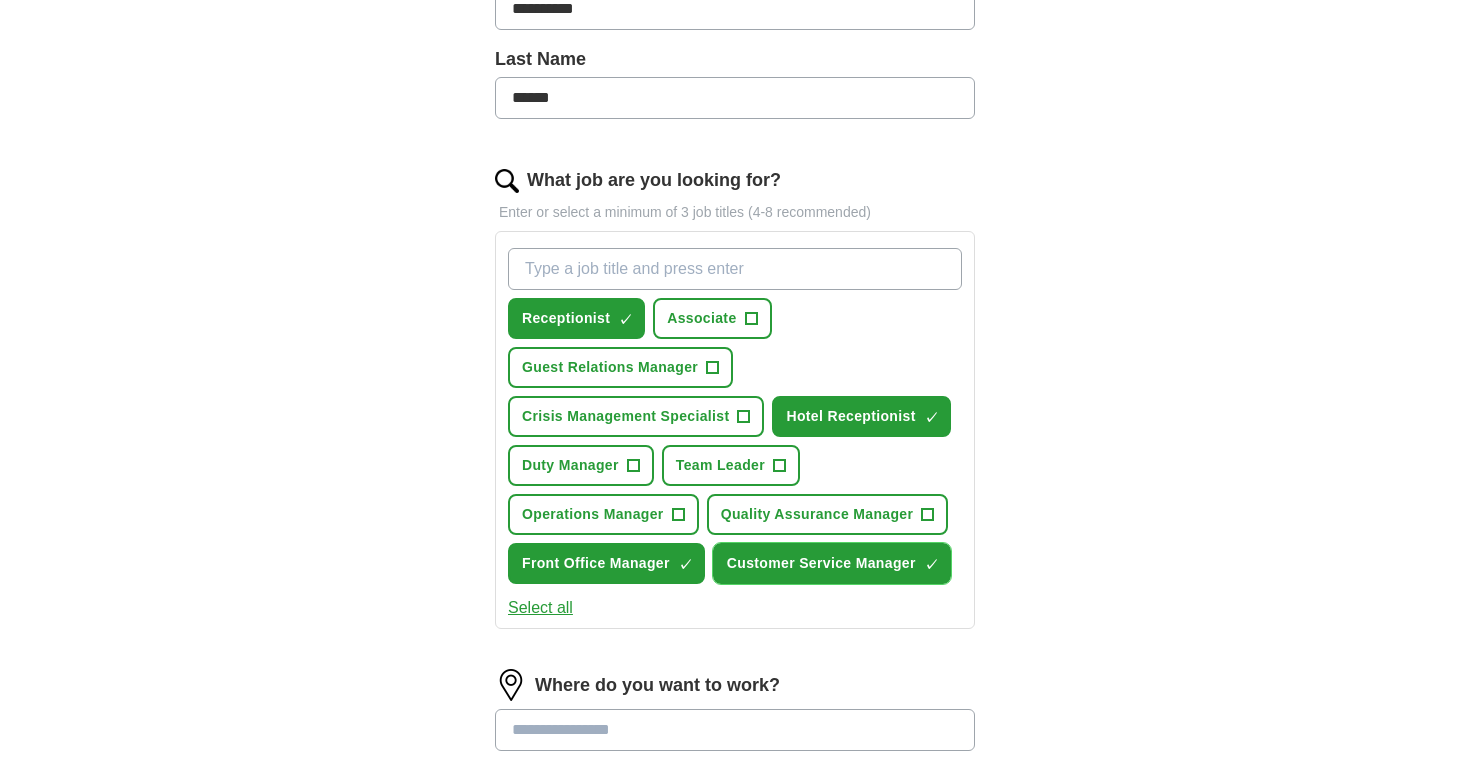 scroll, scrollTop: 511, scrollLeft: 0, axis: vertical 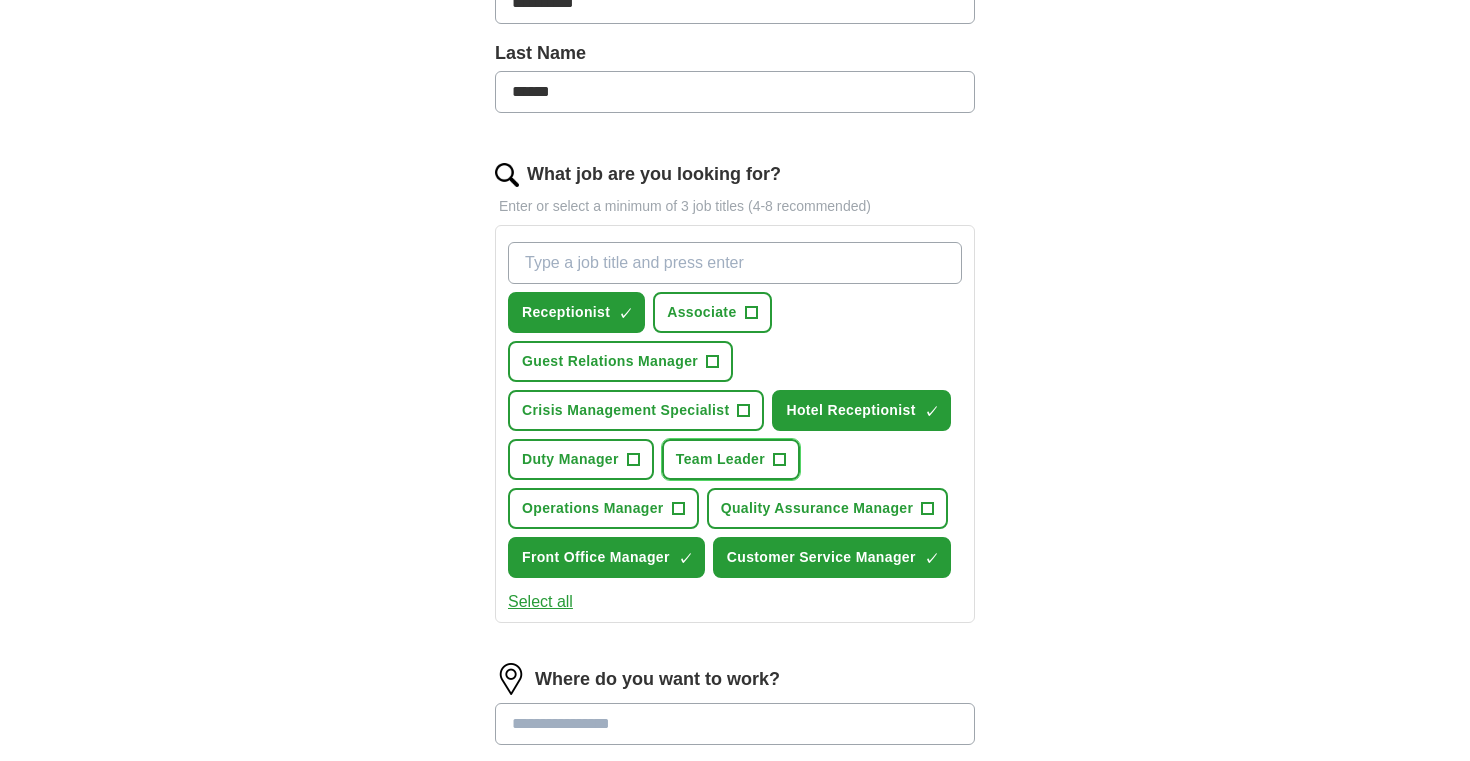 click on "Team Leader" at bounding box center (720, 459) 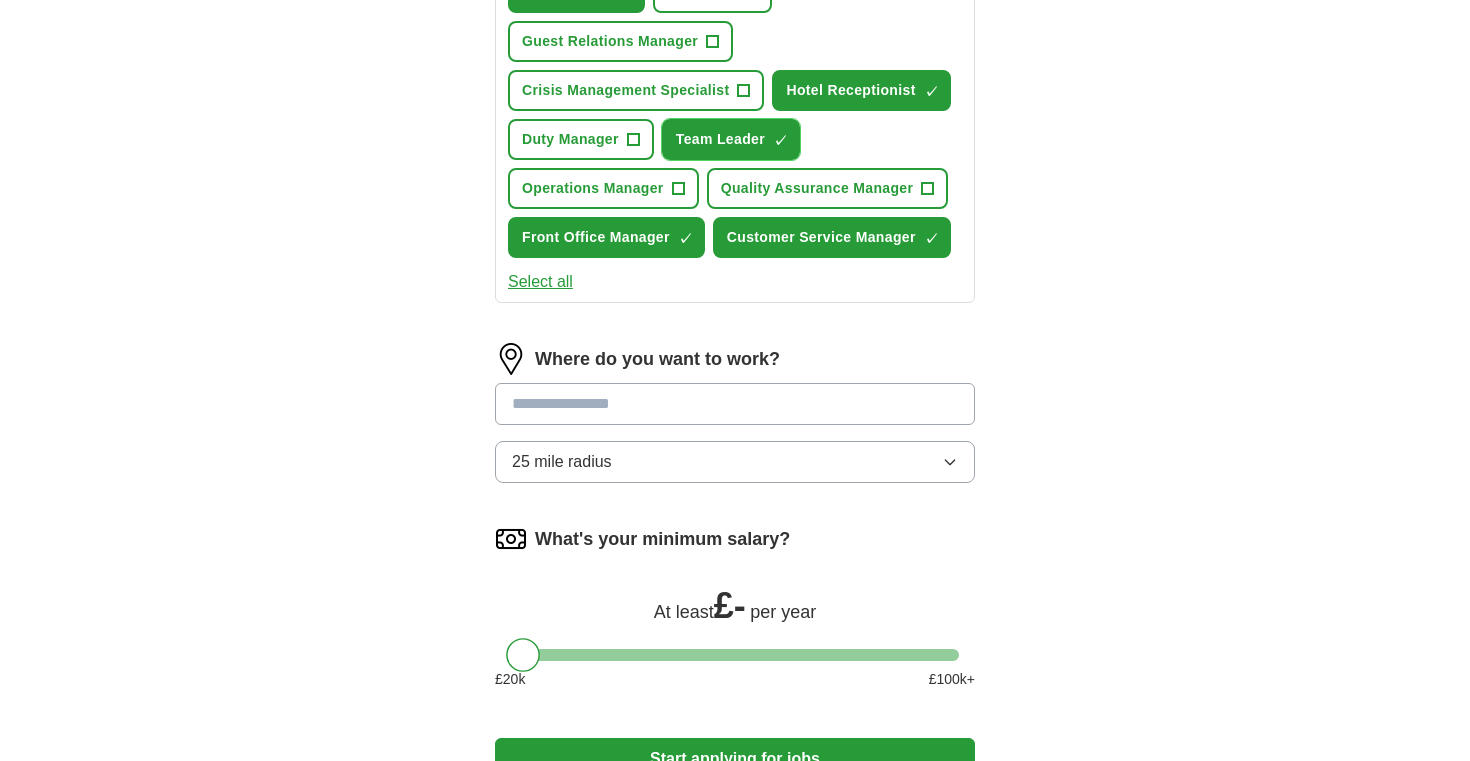 scroll, scrollTop: 832, scrollLeft: 0, axis: vertical 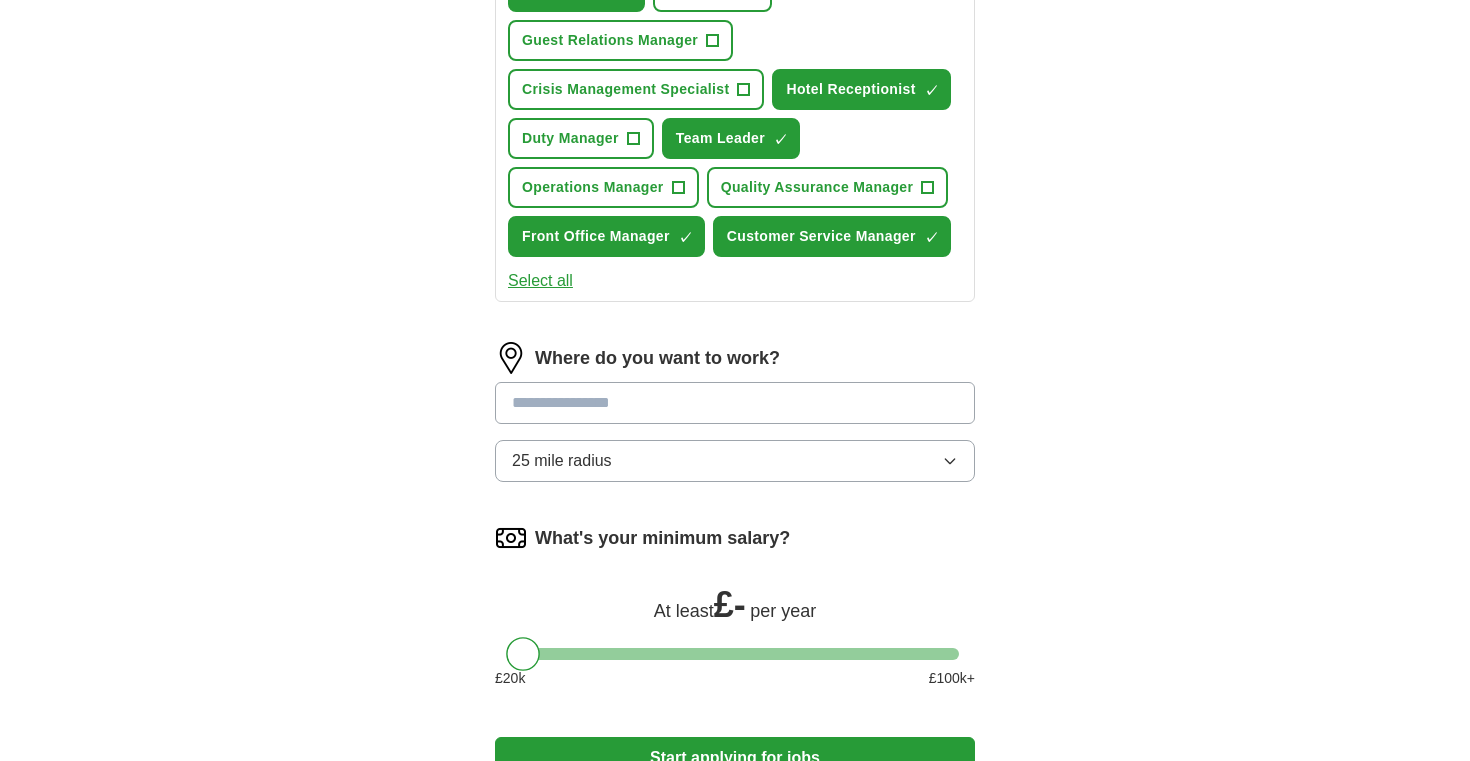click at bounding box center [735, 403] 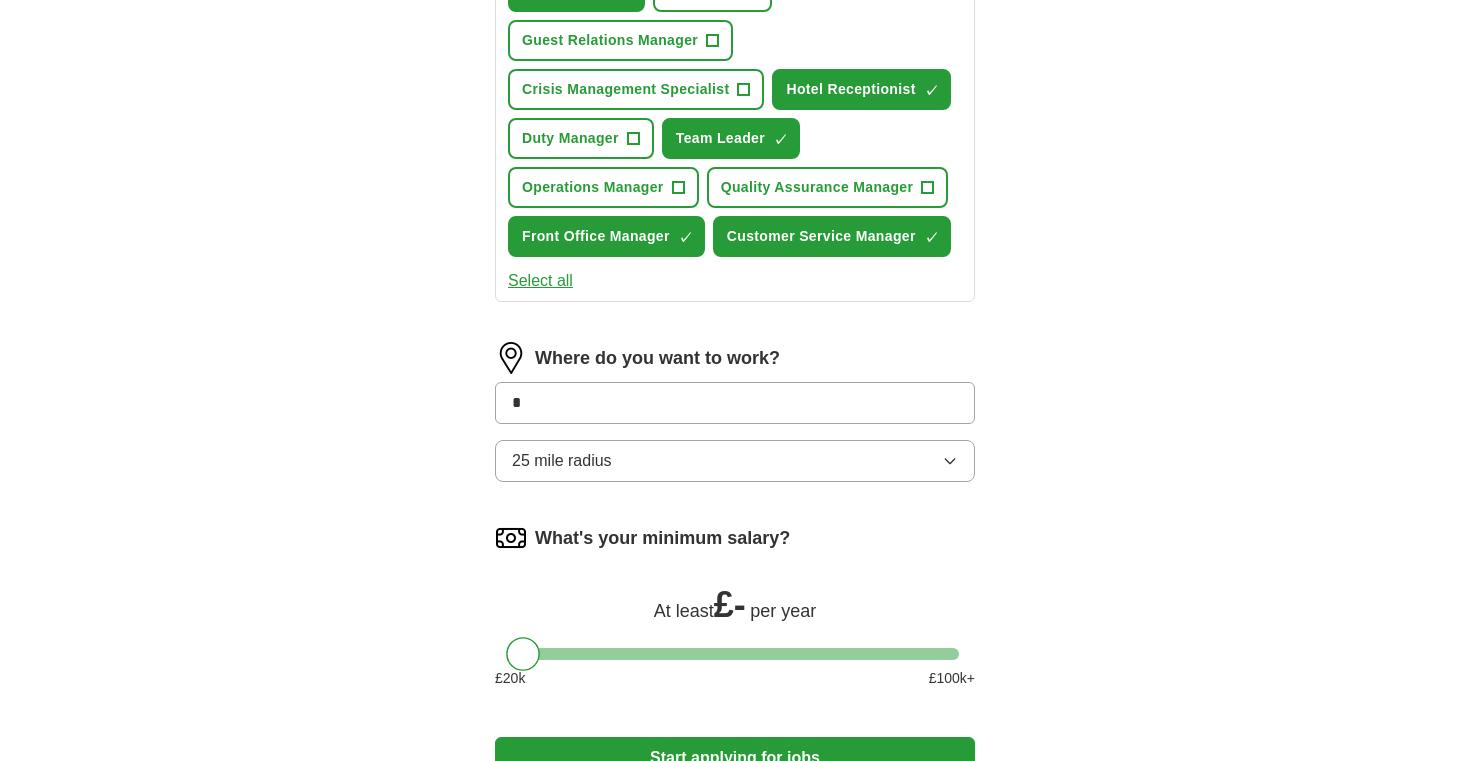 type on "*" 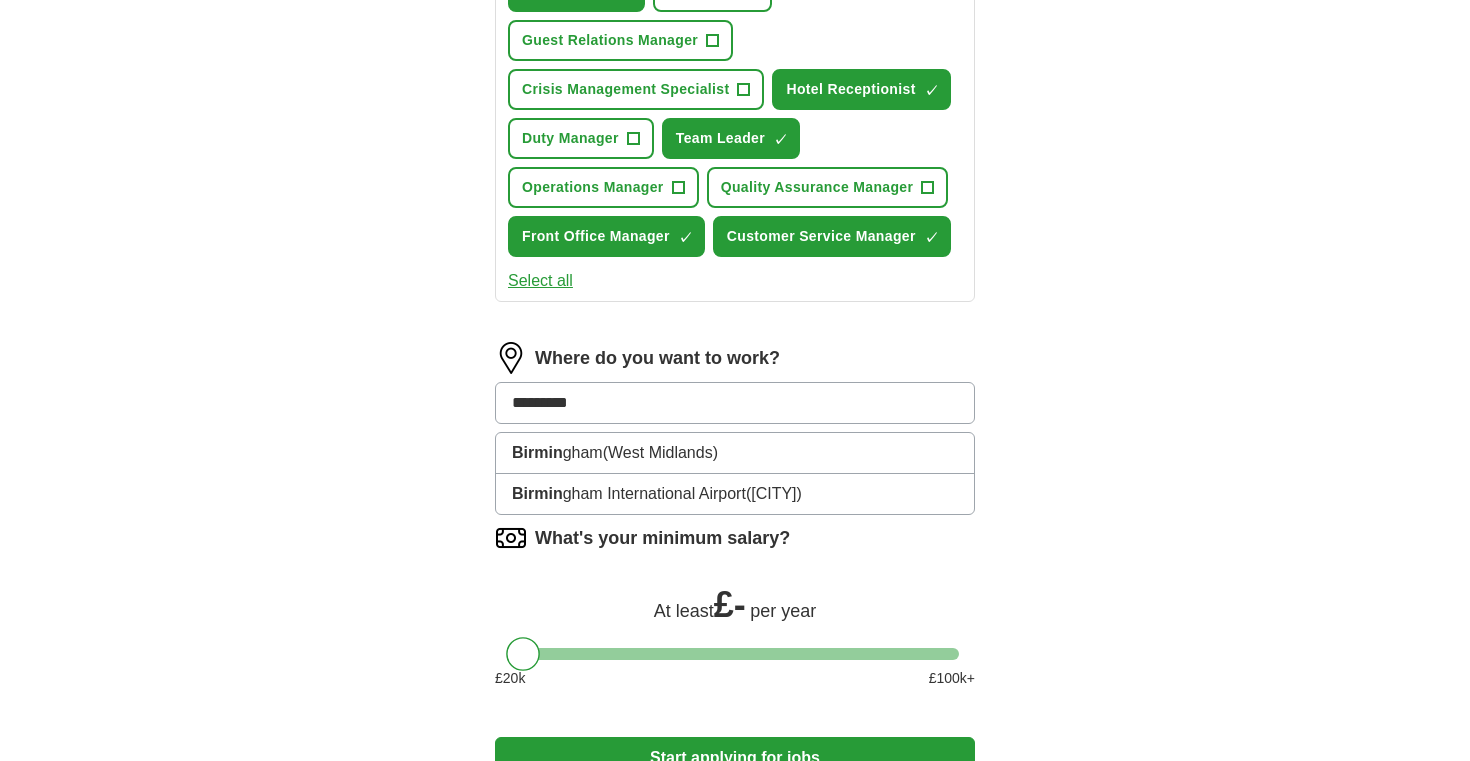 type on "**********" 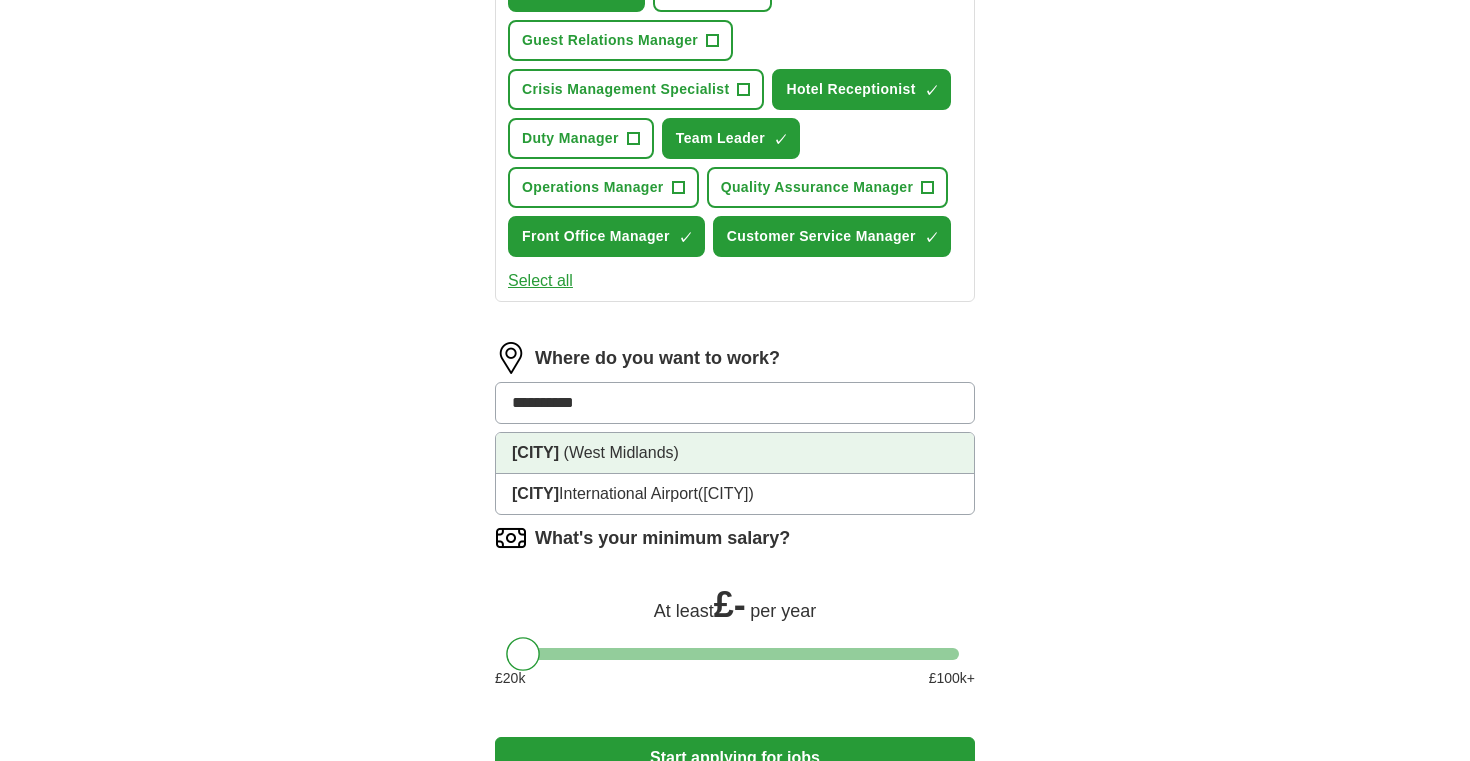 click on "[CITY] ([REGION])" at bounding box center [735, 453] 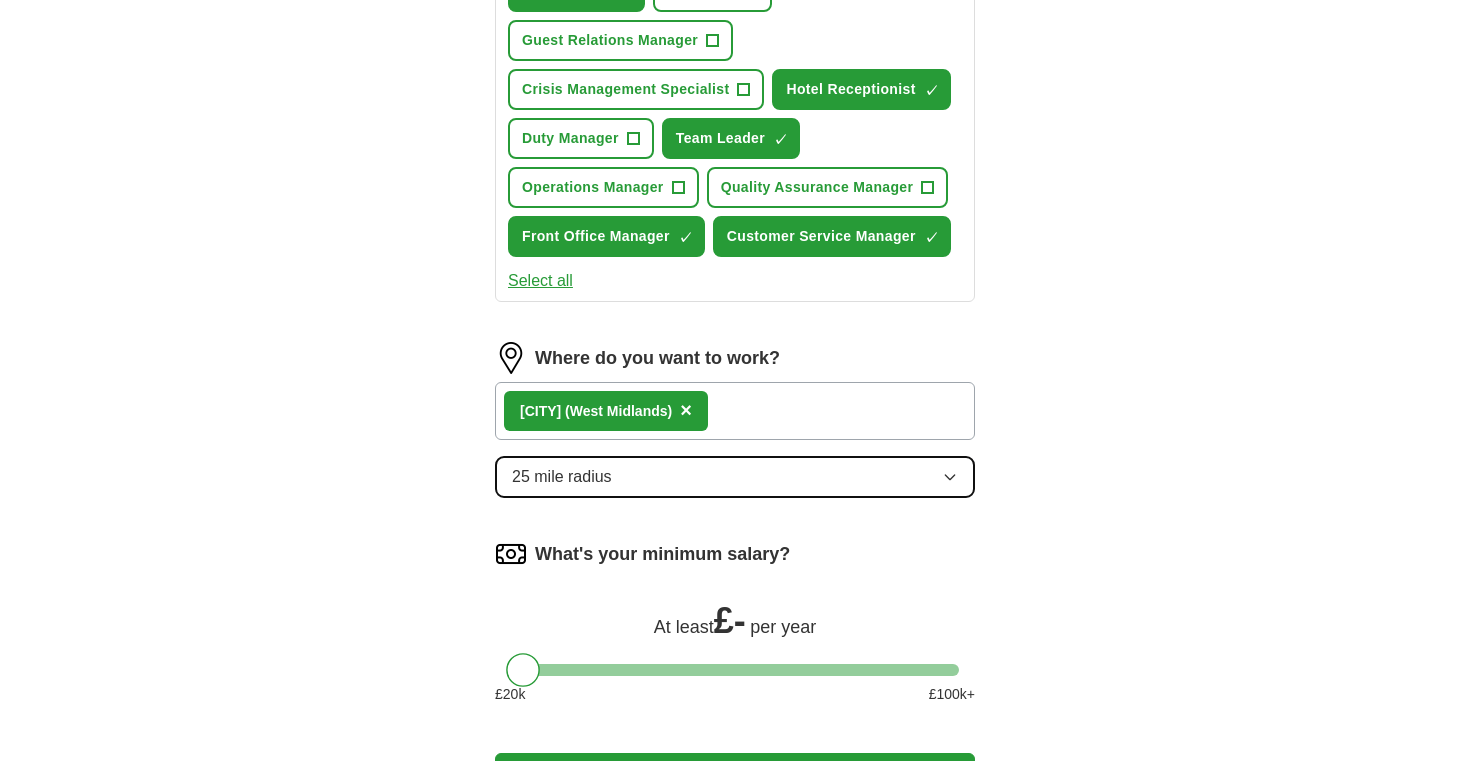 click on "25 mile radius" at bounding box center [735, 477] 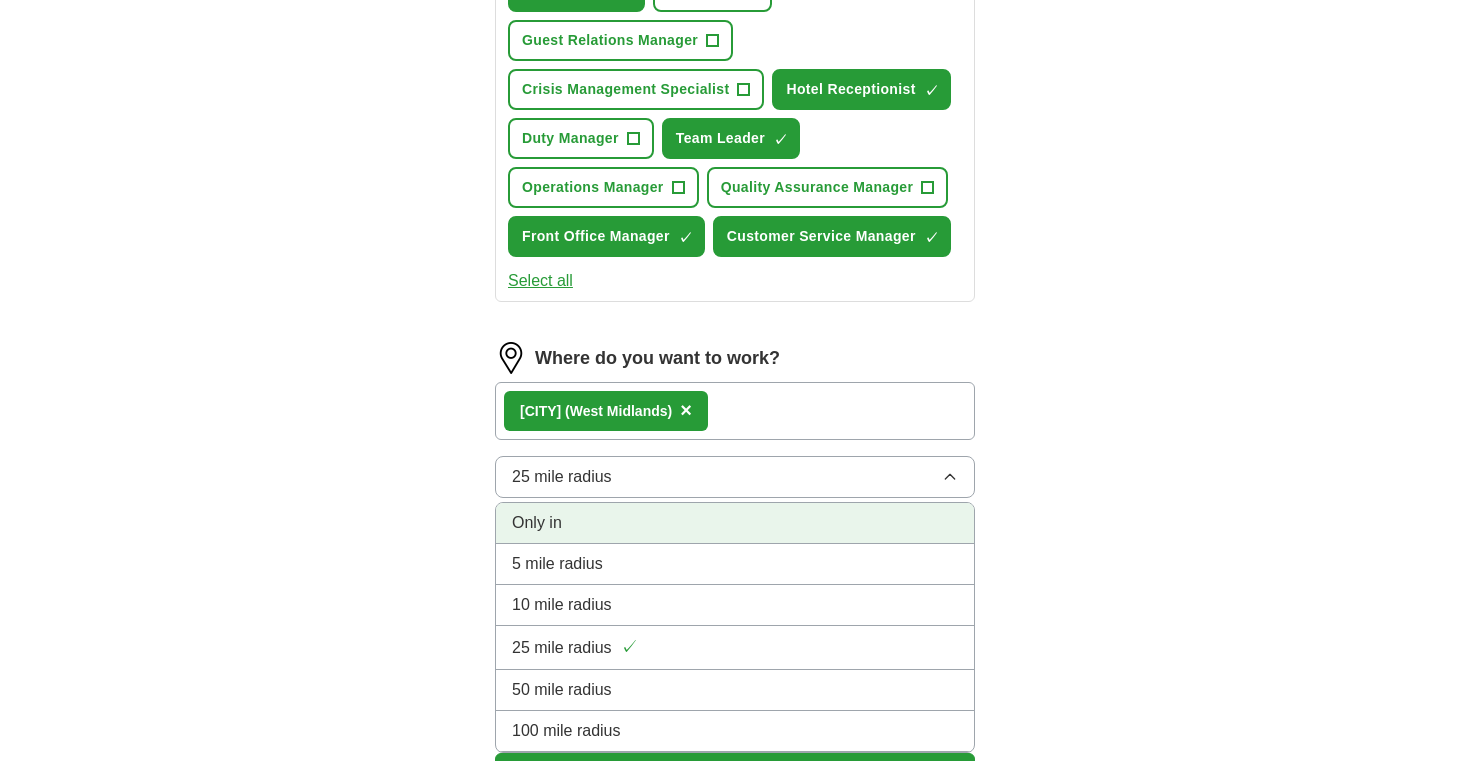 click on "Only in" at bounding box center [735, 523] 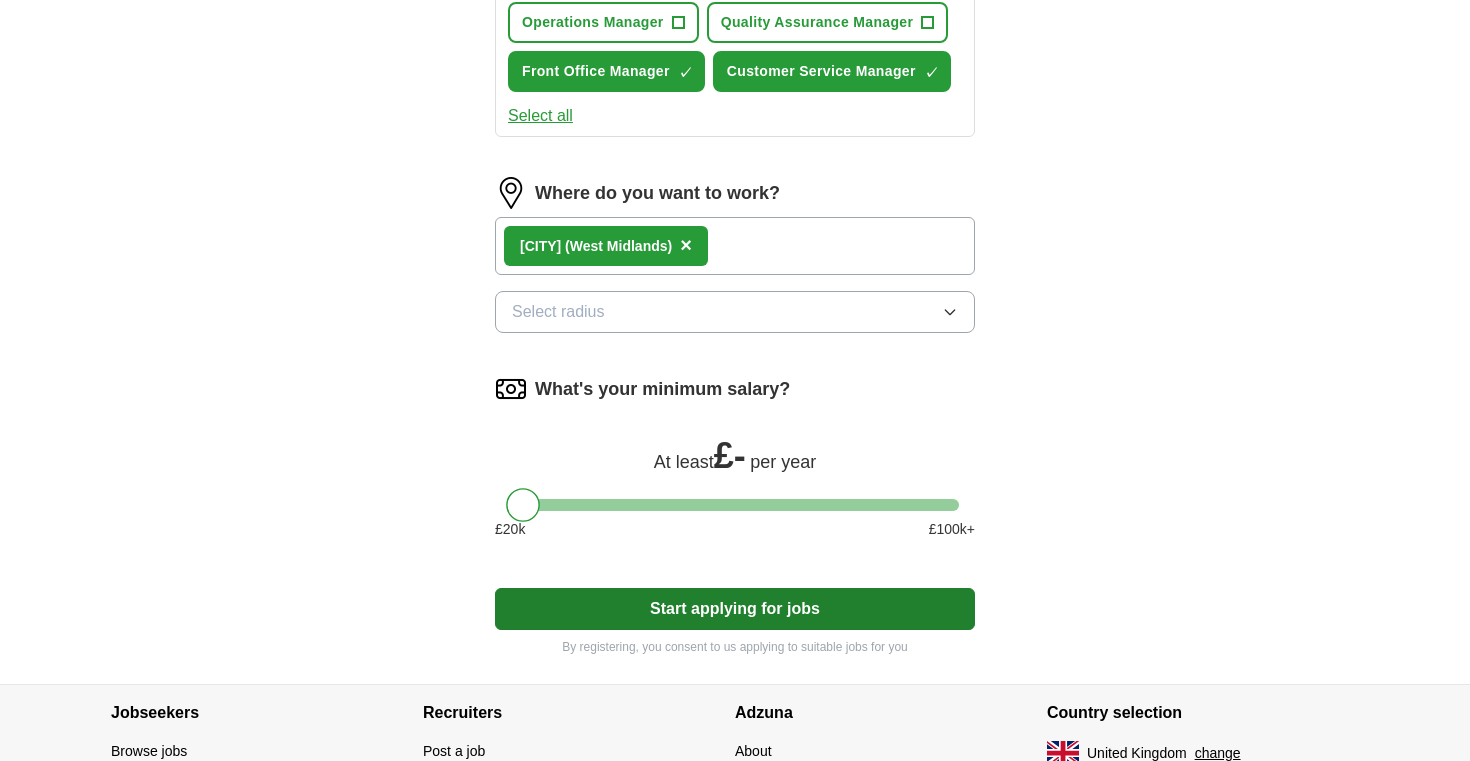 scroll, scrollTop: 1007, scrollLeft: 0, axis: vertical 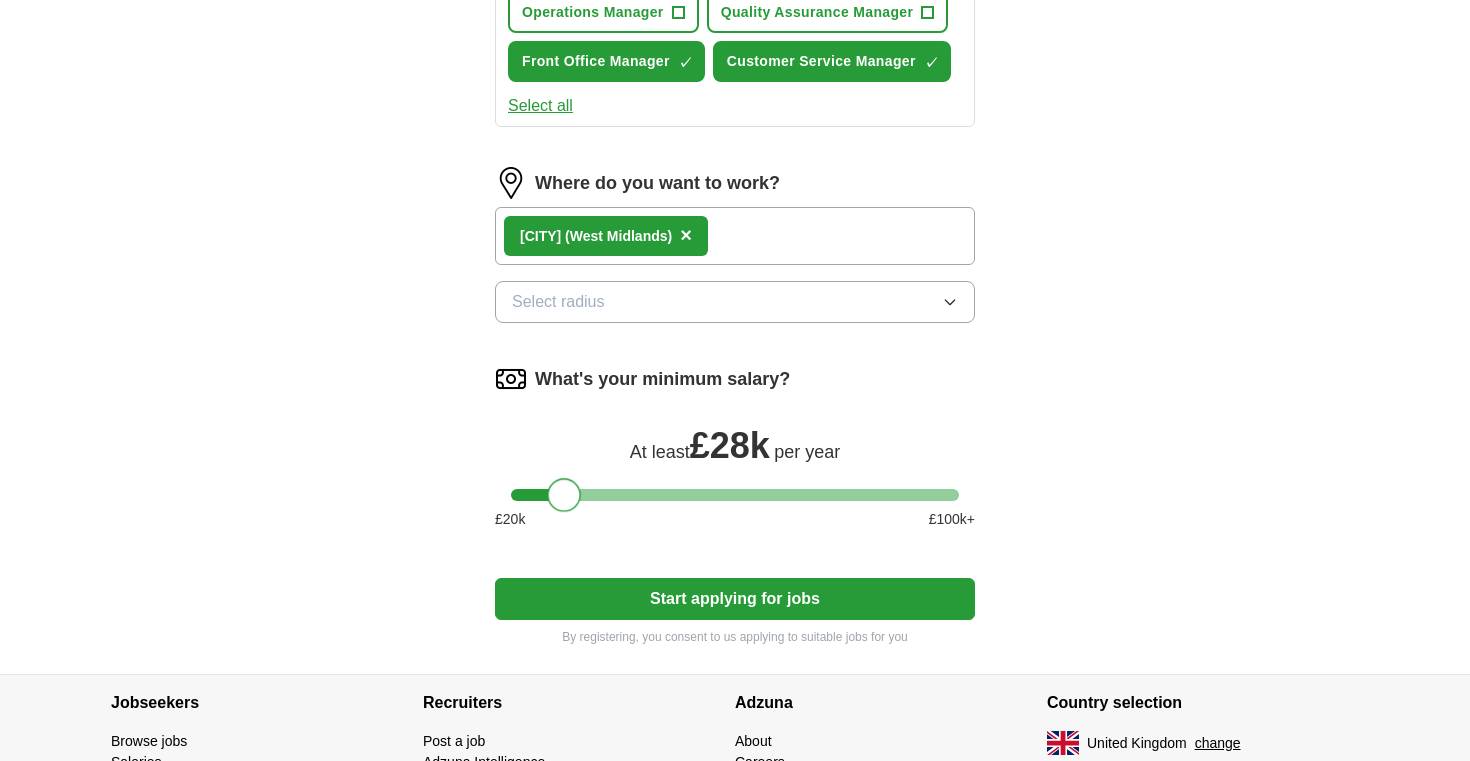 drag, startPoint x: 522, startPoint y: 504, endPoint x: 565, endPoint y: 502, distance: 43.046486 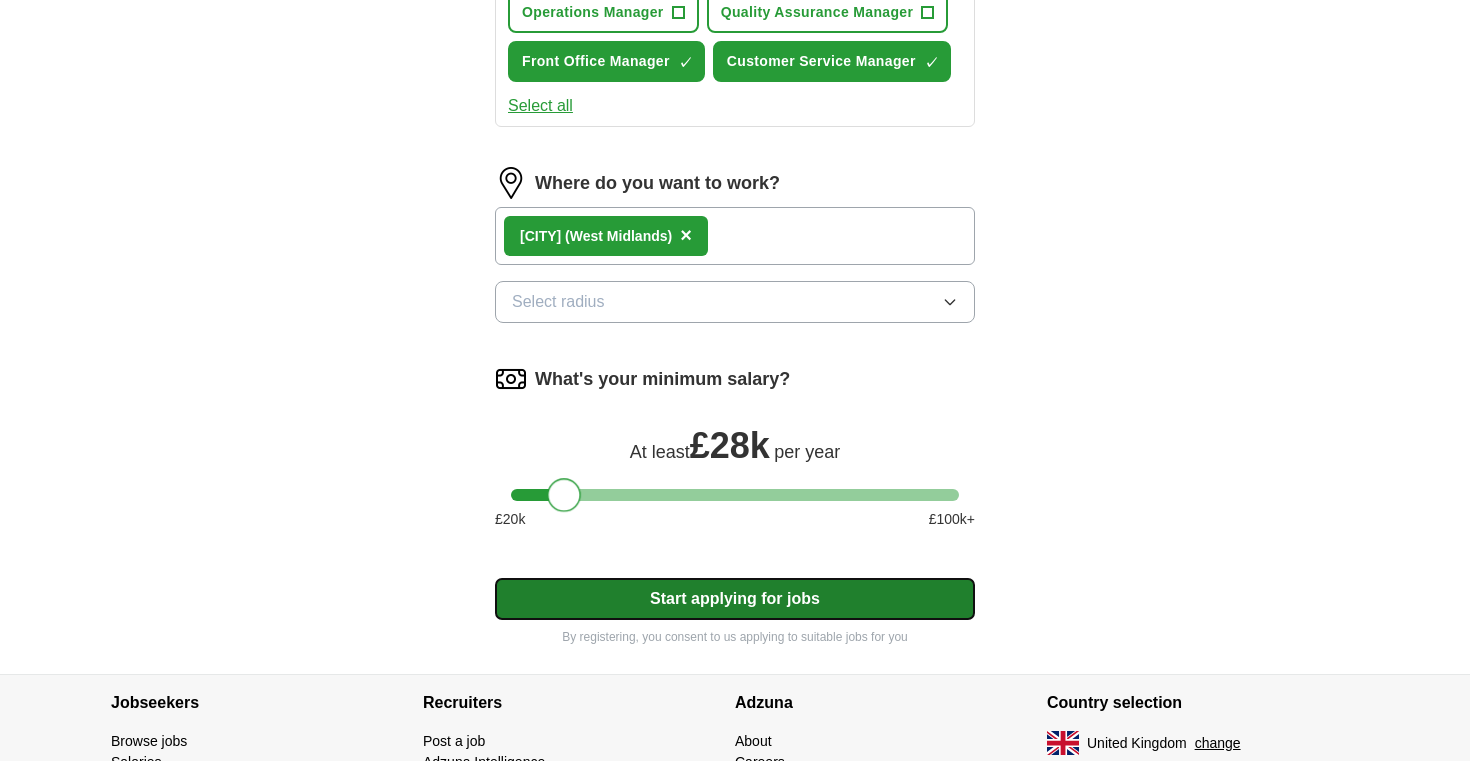 click on "Start applying for jobs" at bounding box center [735, 599] 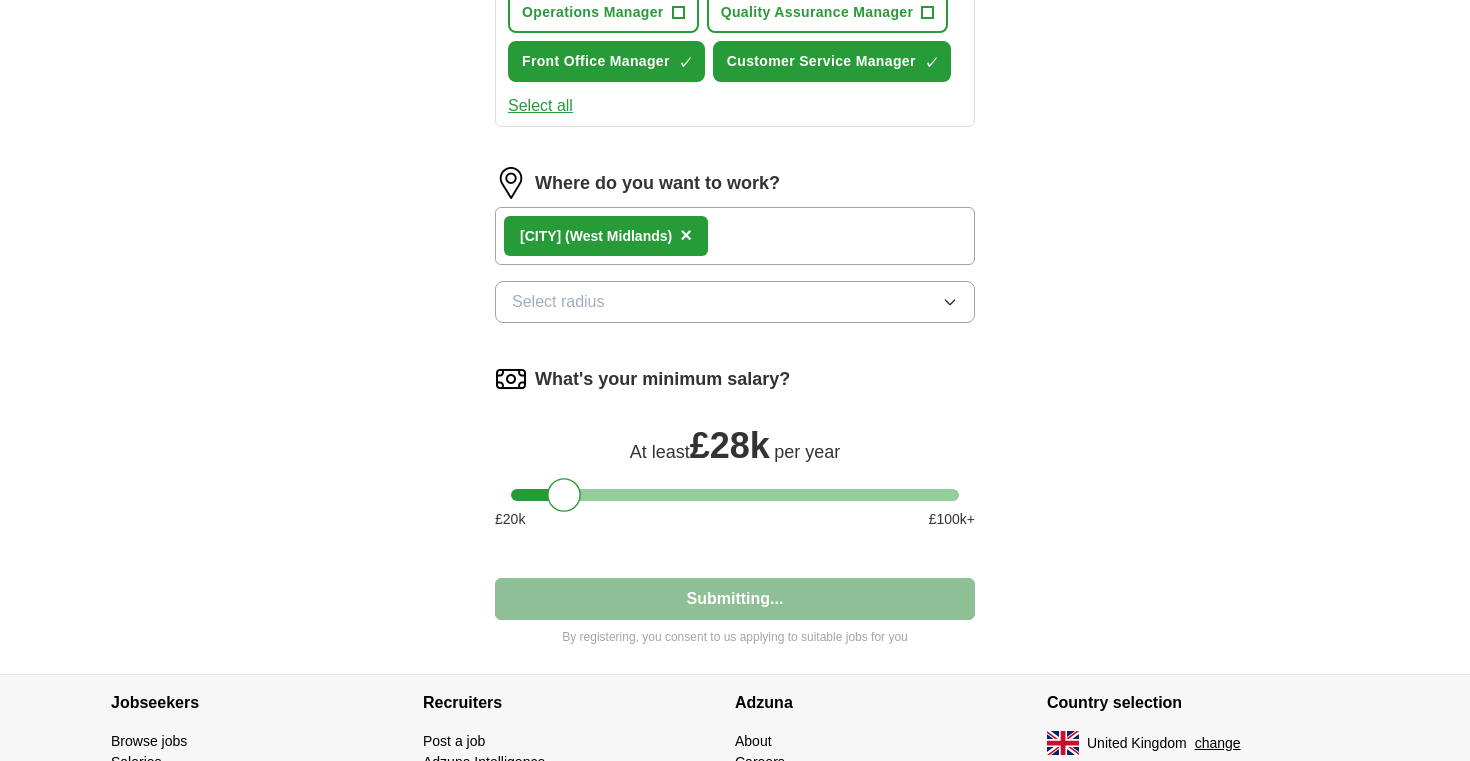 select on "**" 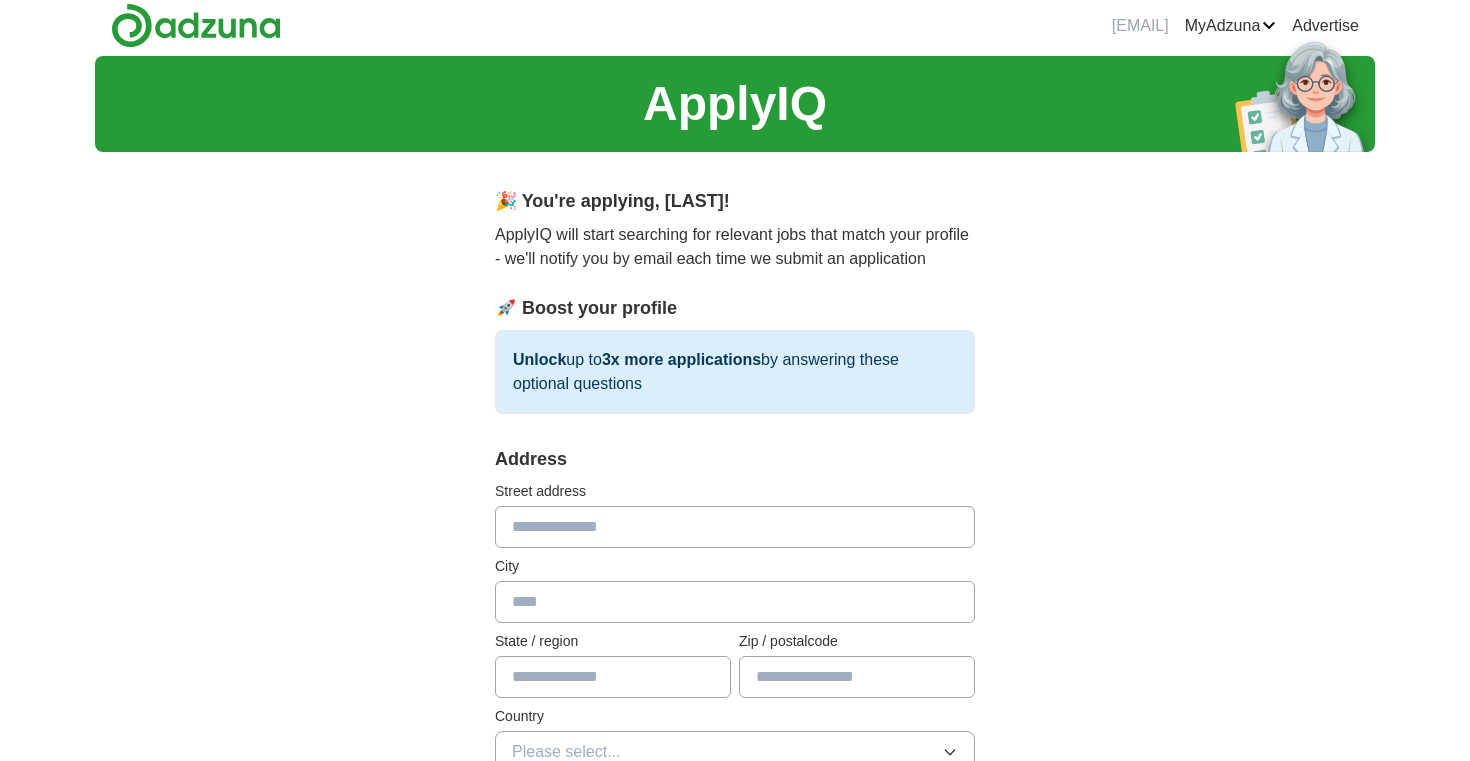 scroll, scrollTop: 0, scrollLeft: 0, axis: both 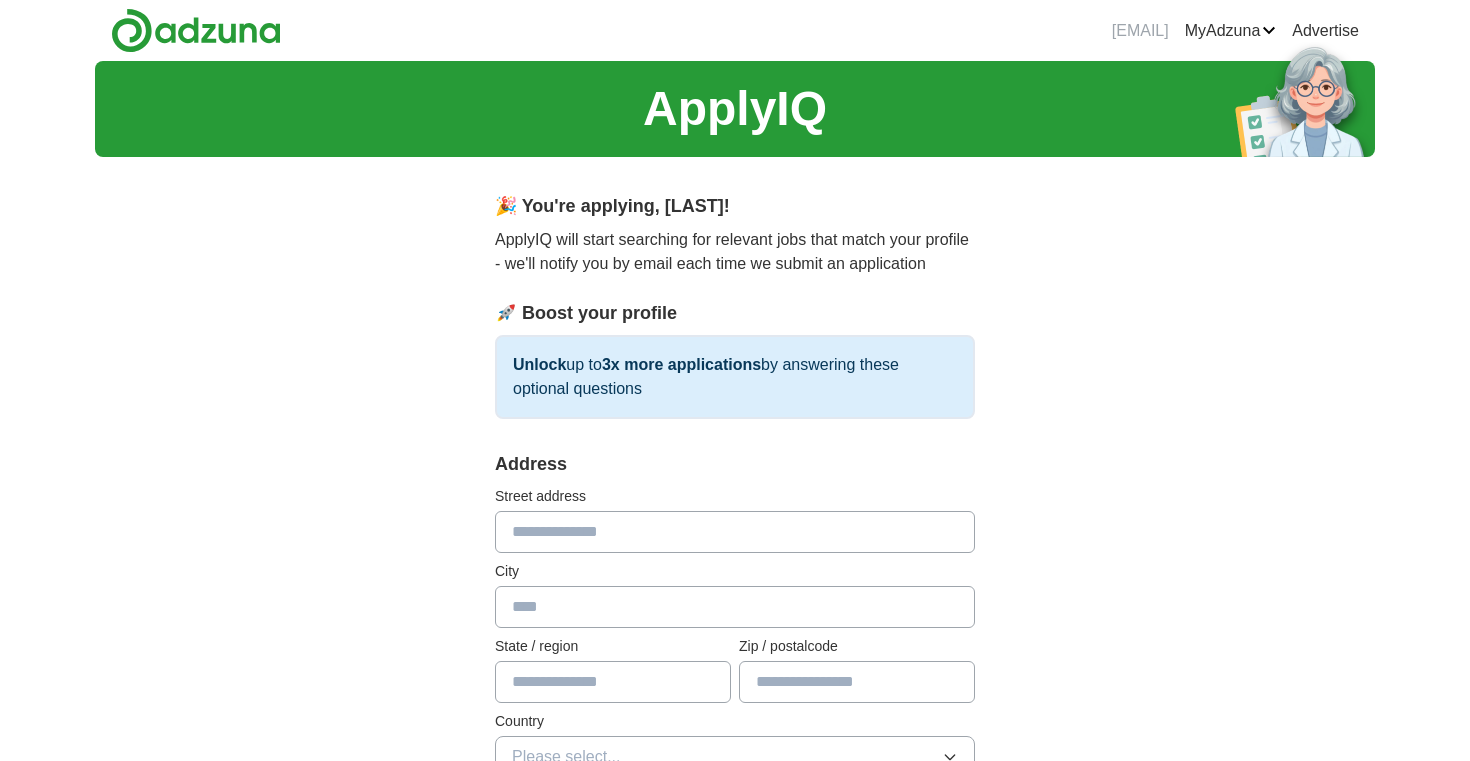 click at bounding box center [735, 532] 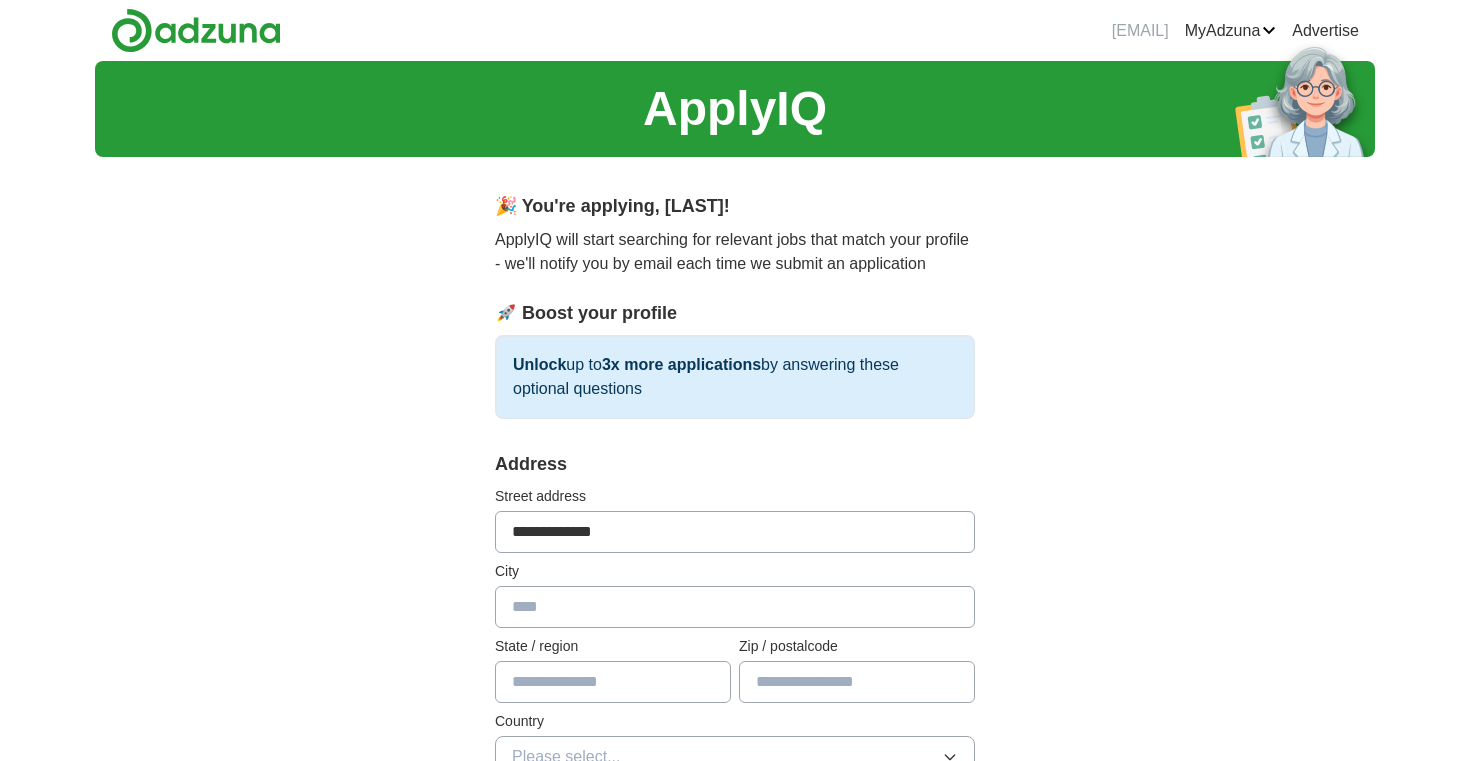 type on "**********" 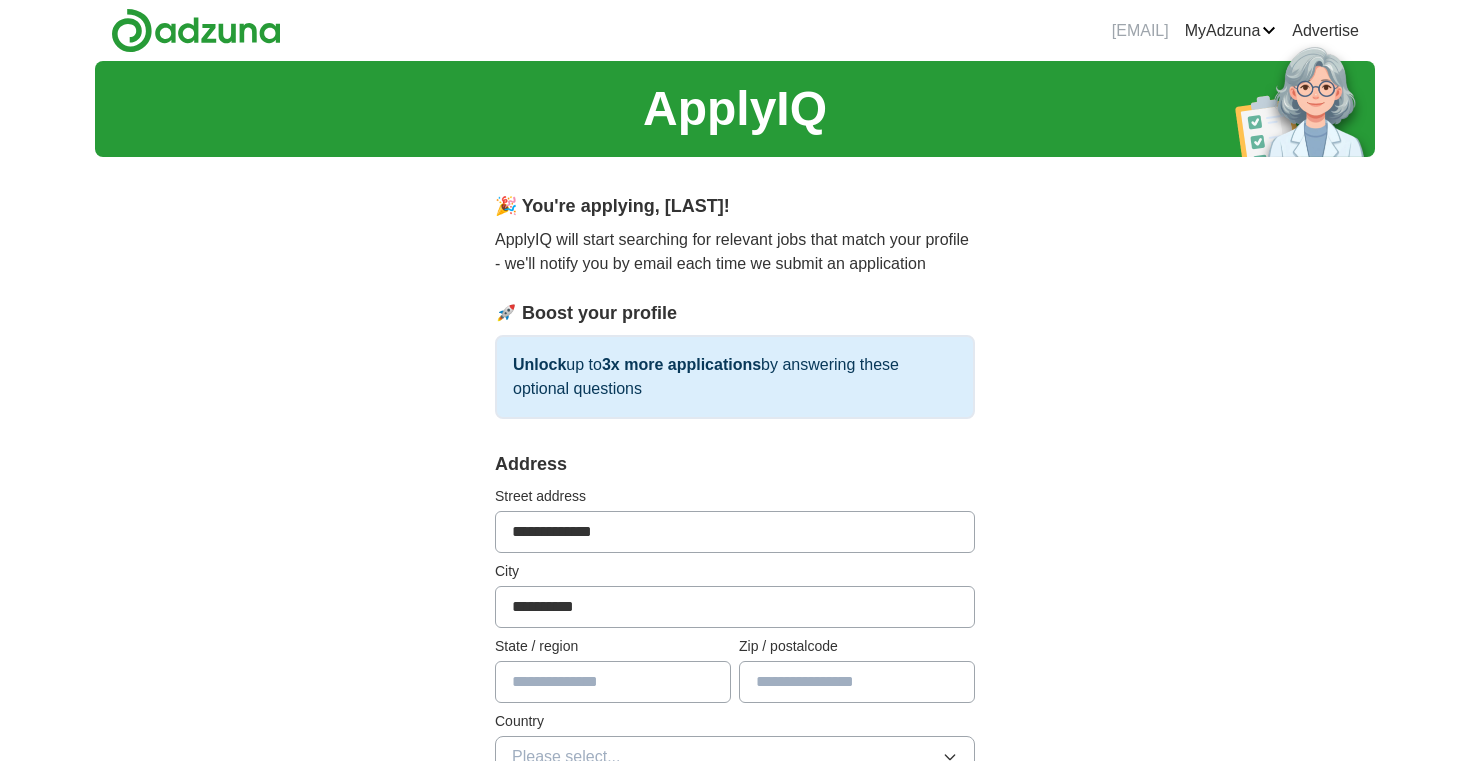 type on "**********" 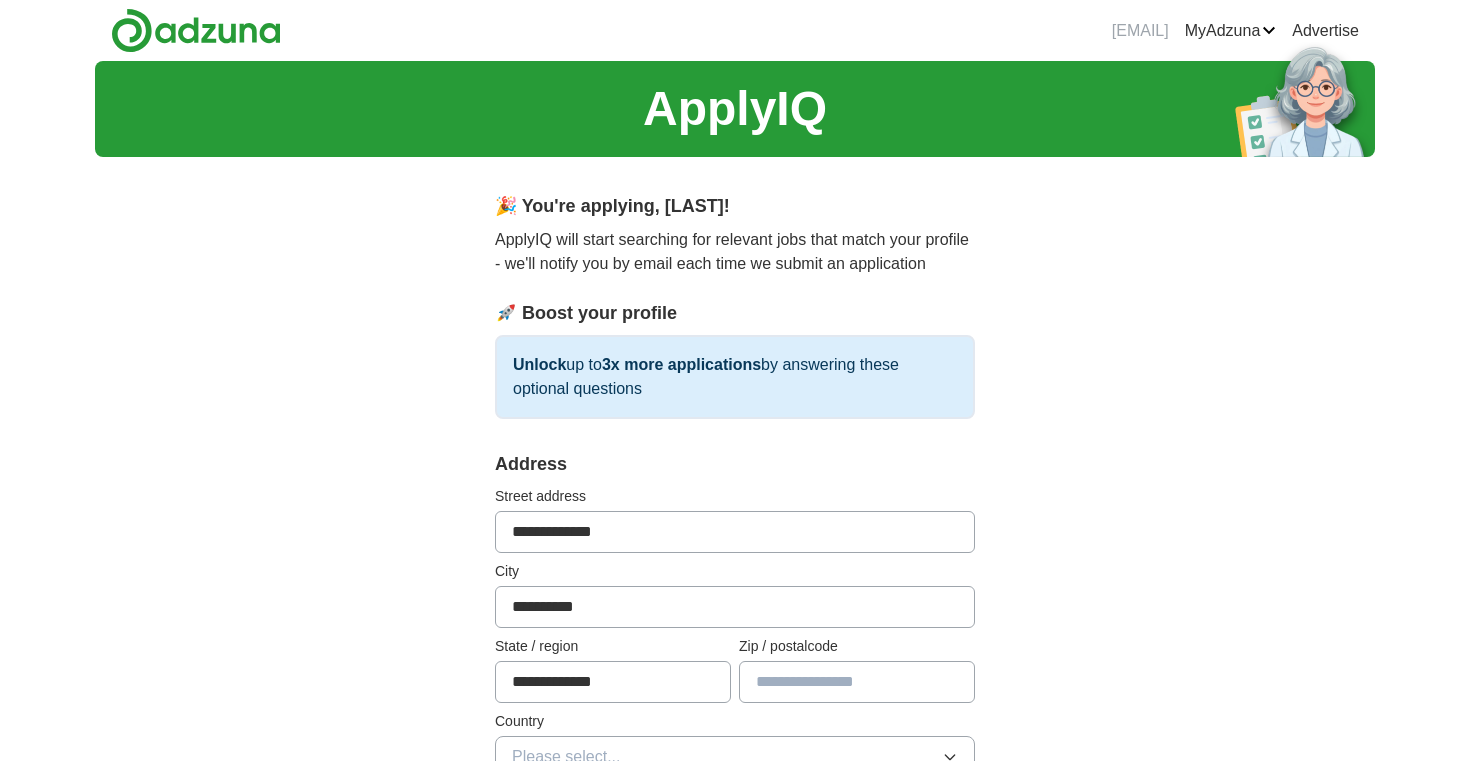 type on "*******" 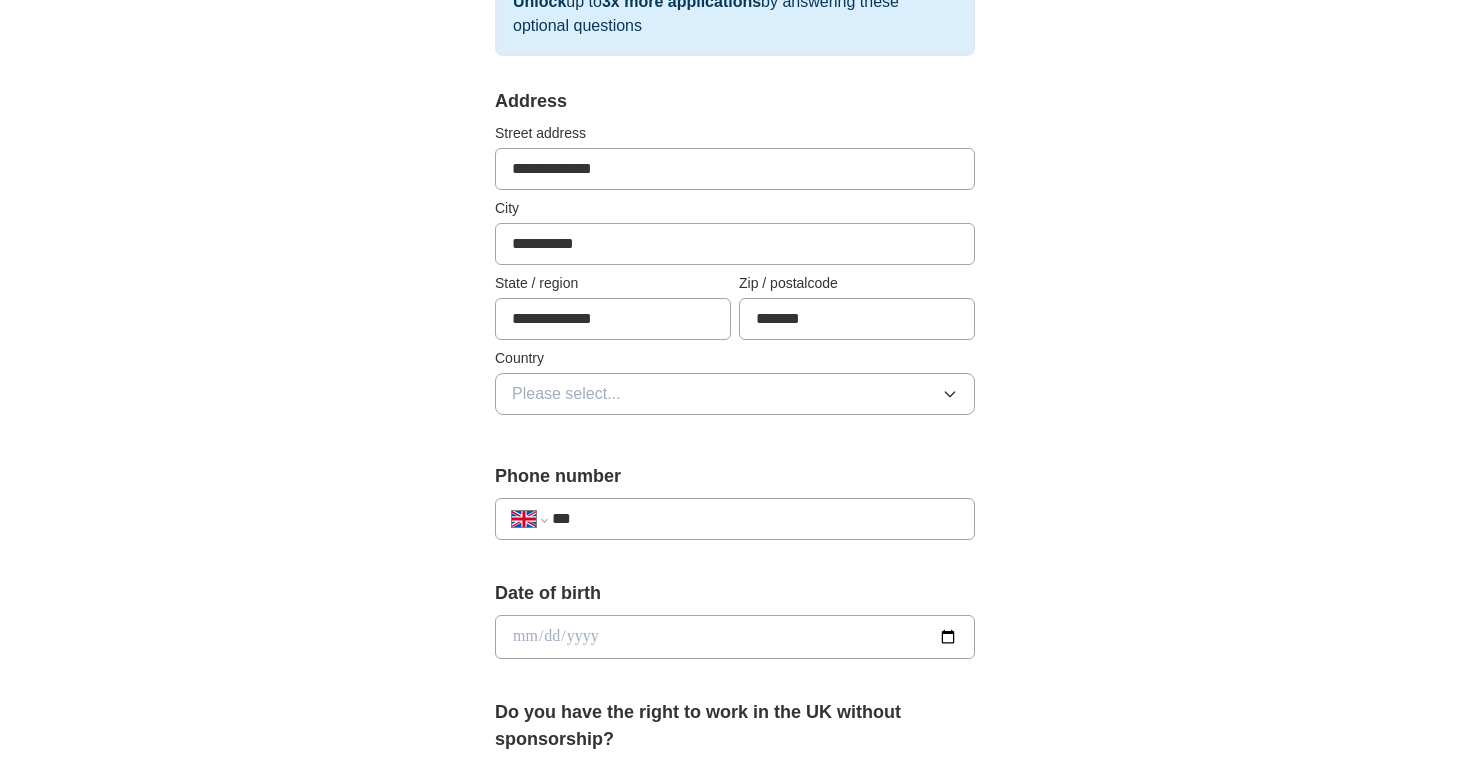 scroll, scrollTop: 376, scrollLeft: 0, axis: vertical 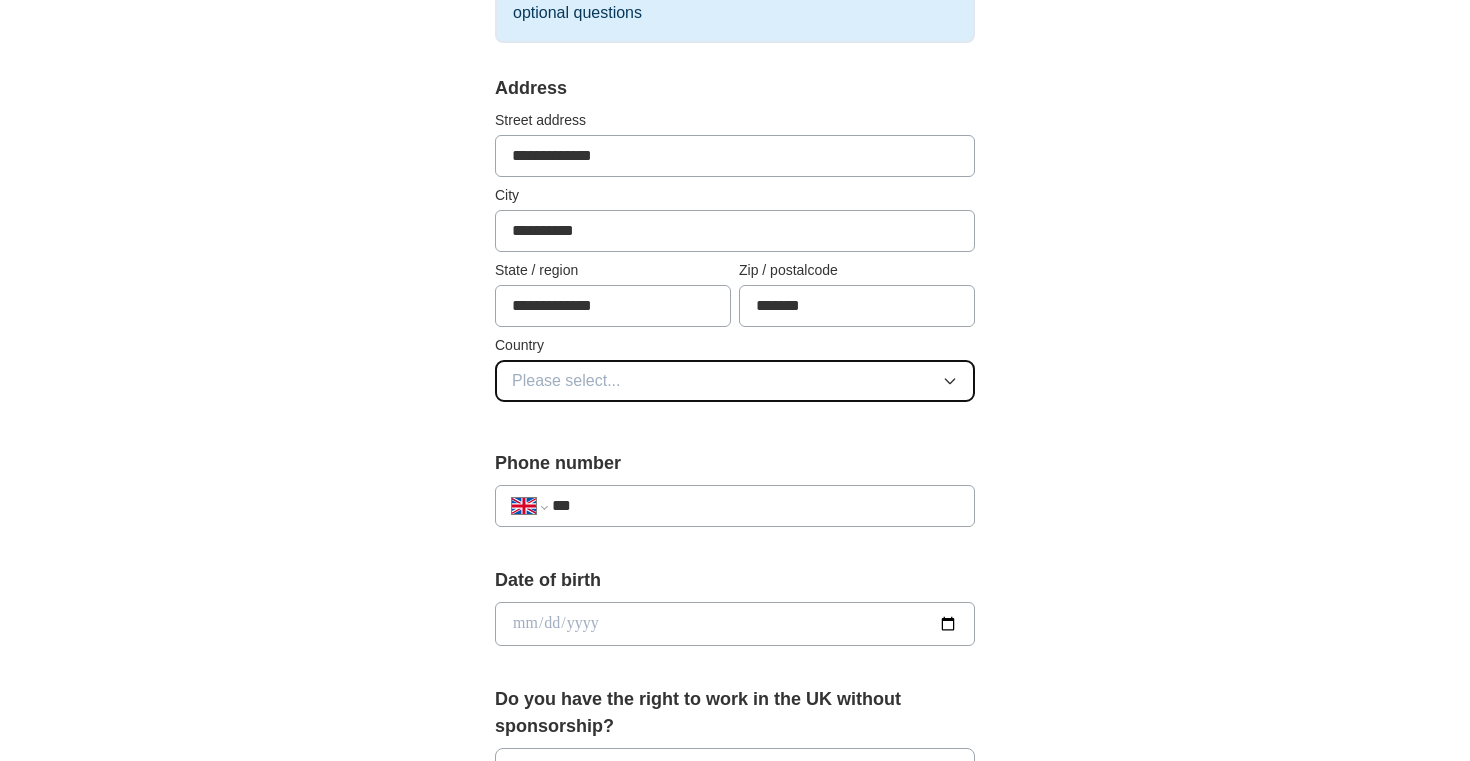 click on "Please select..." at bounding box center (735, 381) 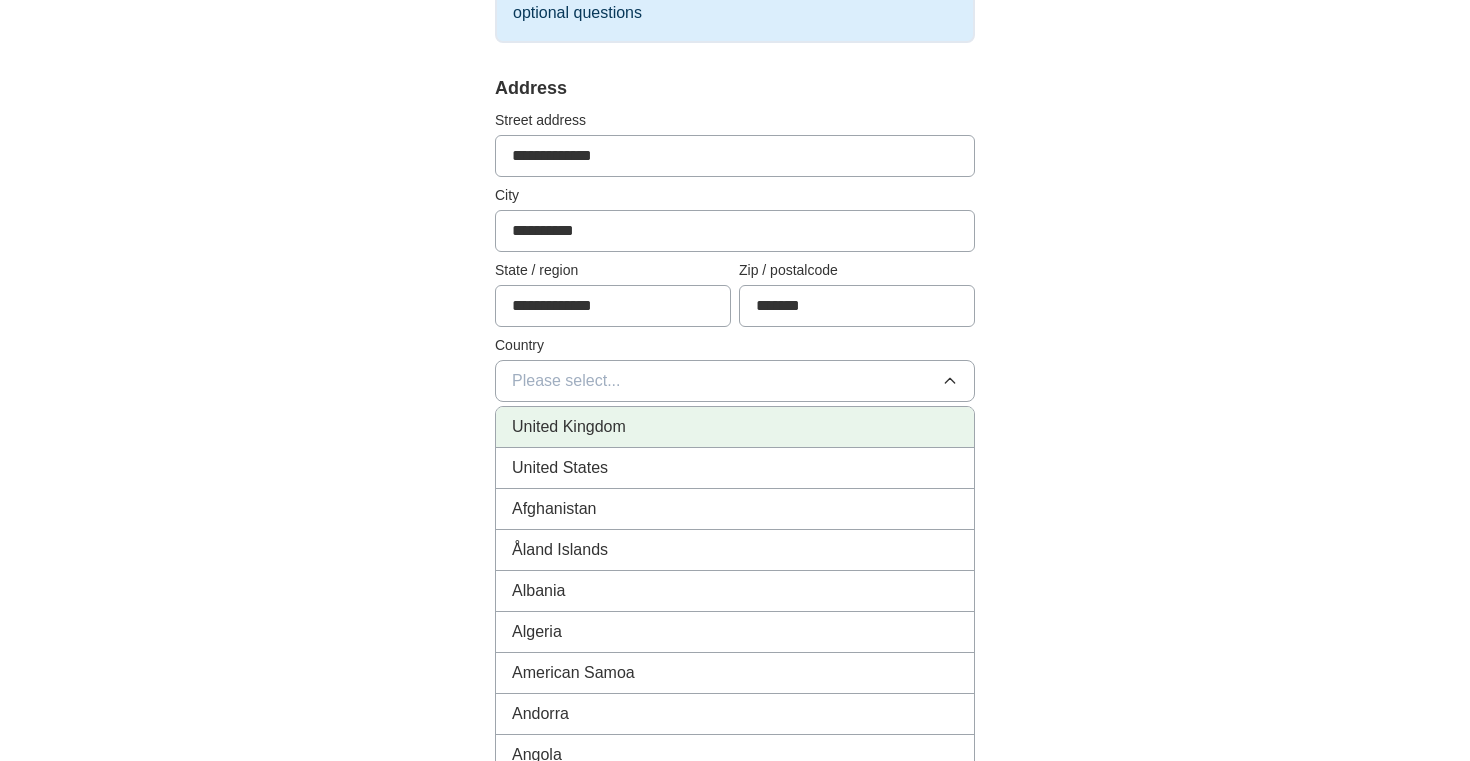 click on "United Kingdom" at bounding box center (735, 427) 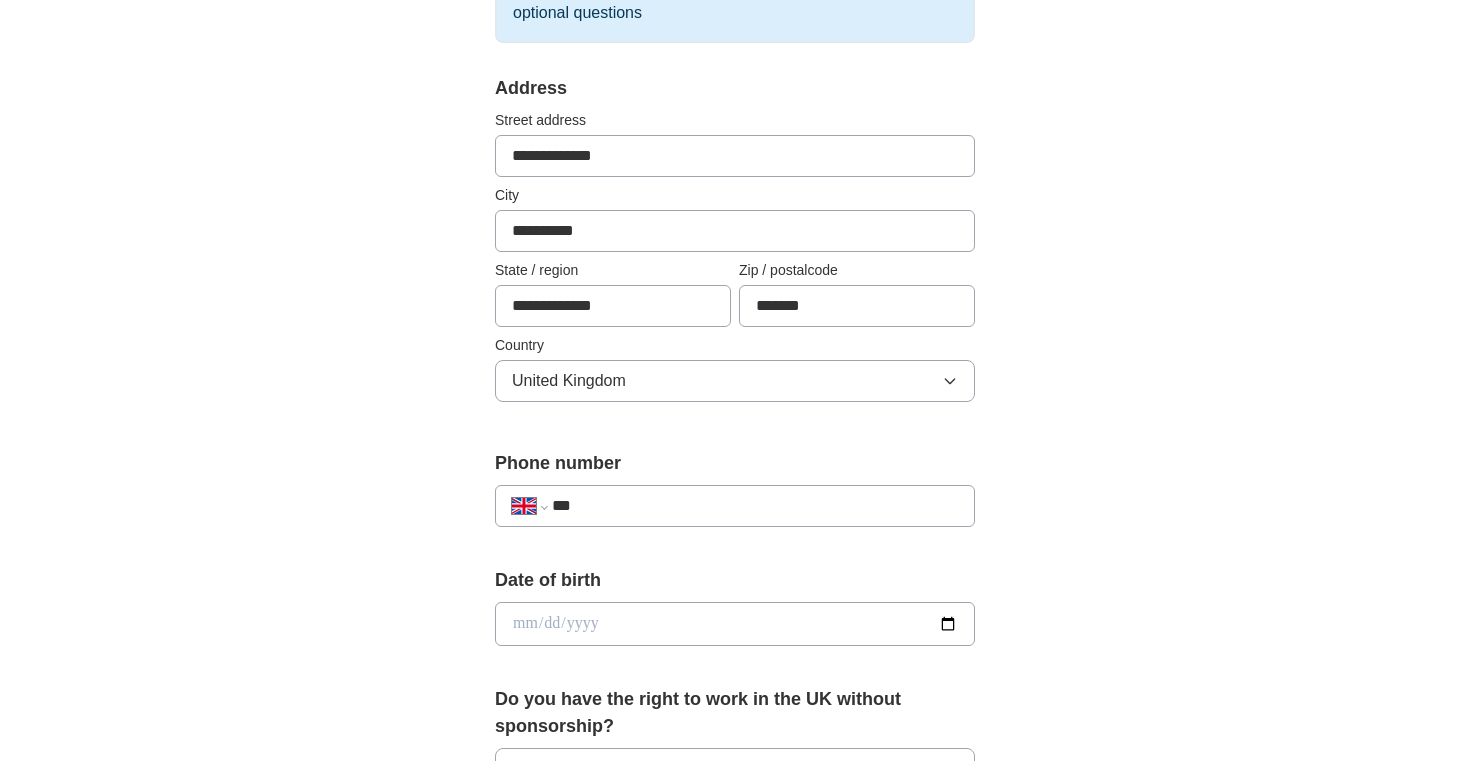click on "**********" at bounding box center (735, 506) 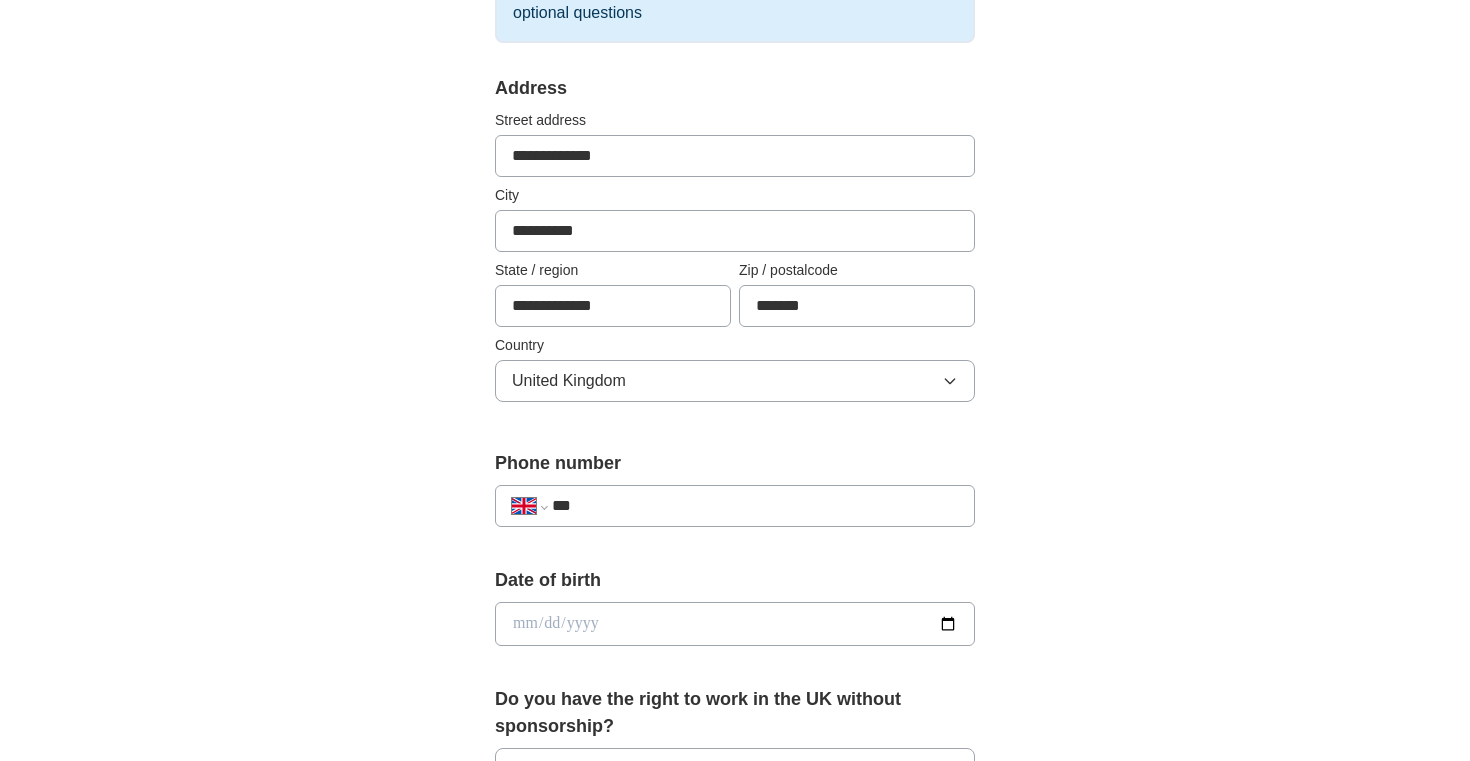 click on "**********" at bounding box center [735, 506] 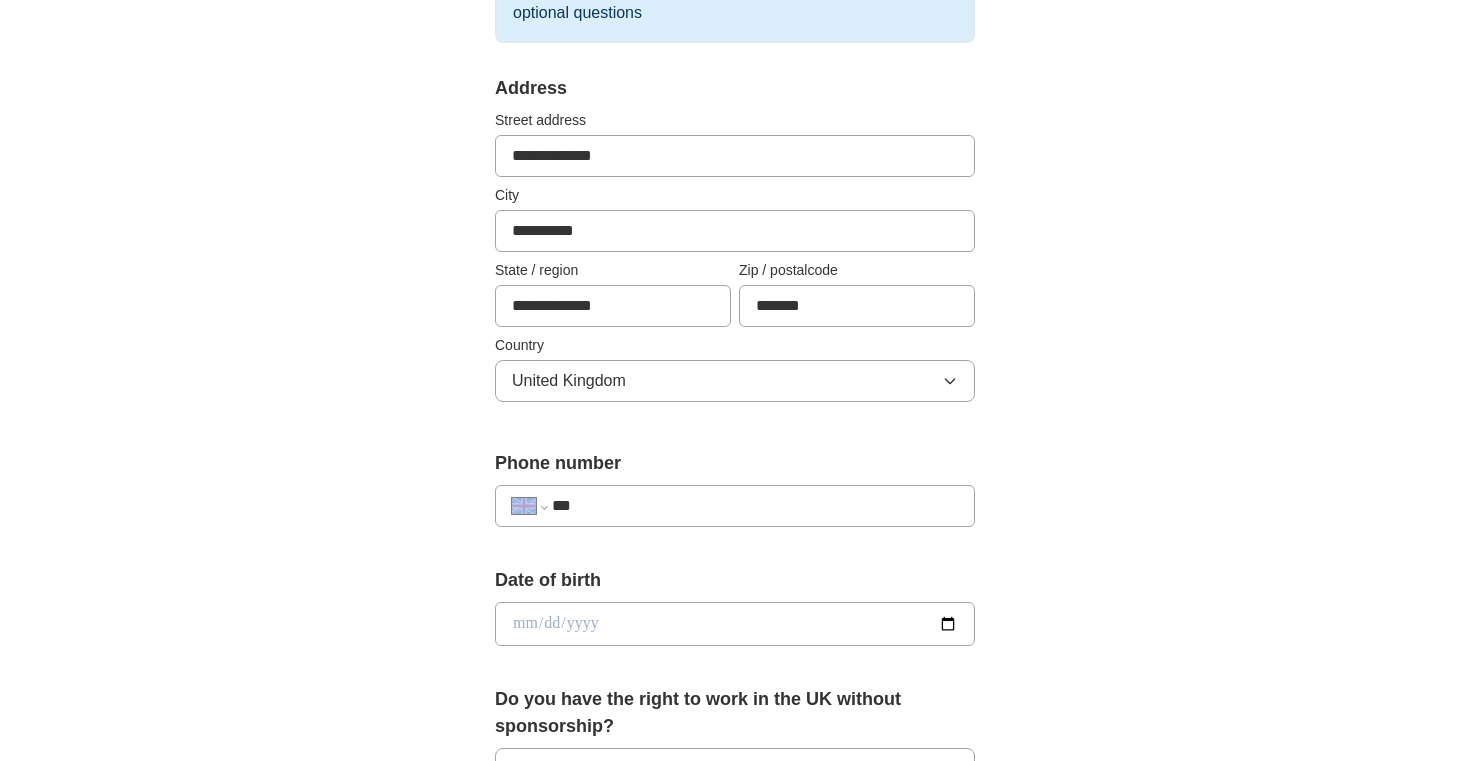 click on "**********" at bounding box center (735, 506) 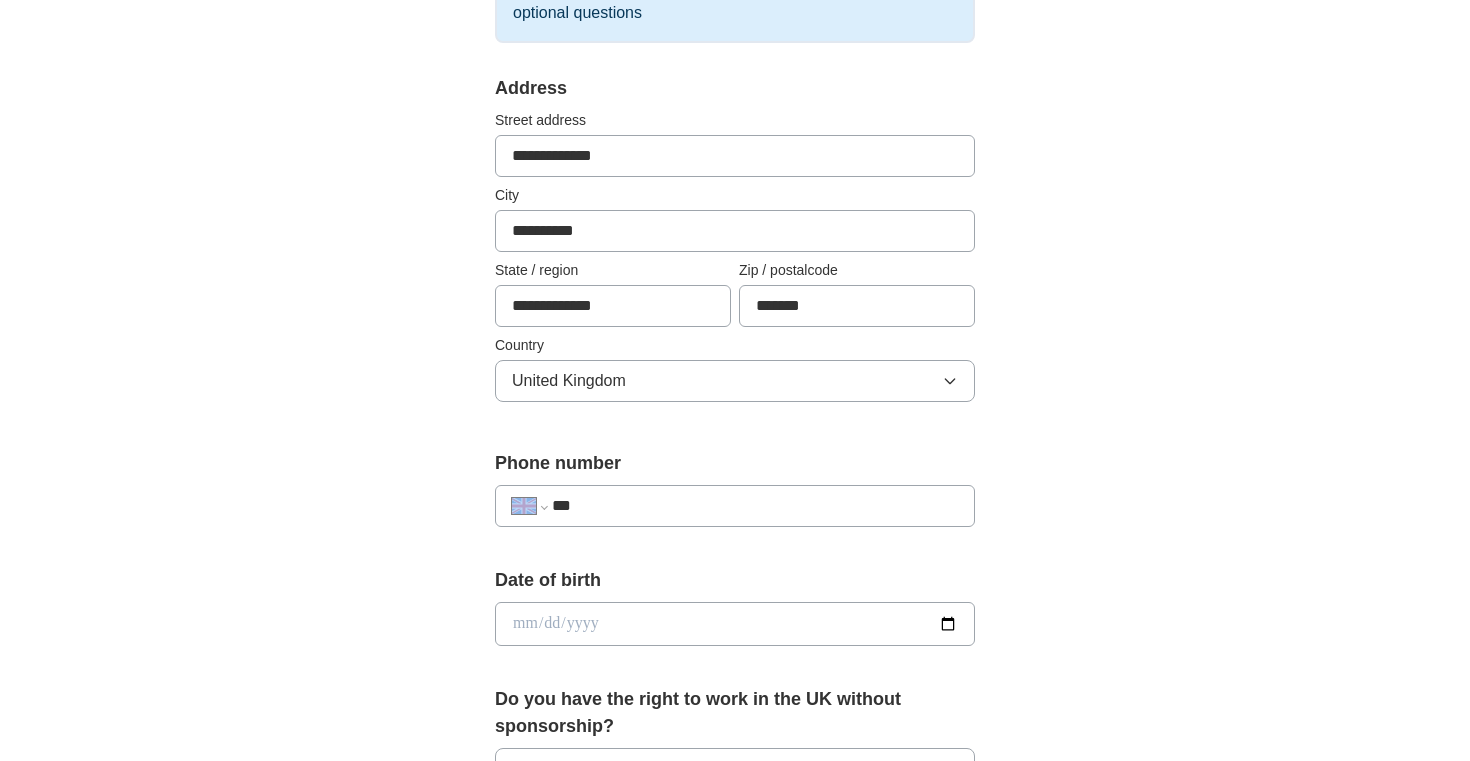 click on "***" at bounding box center (755, 506) 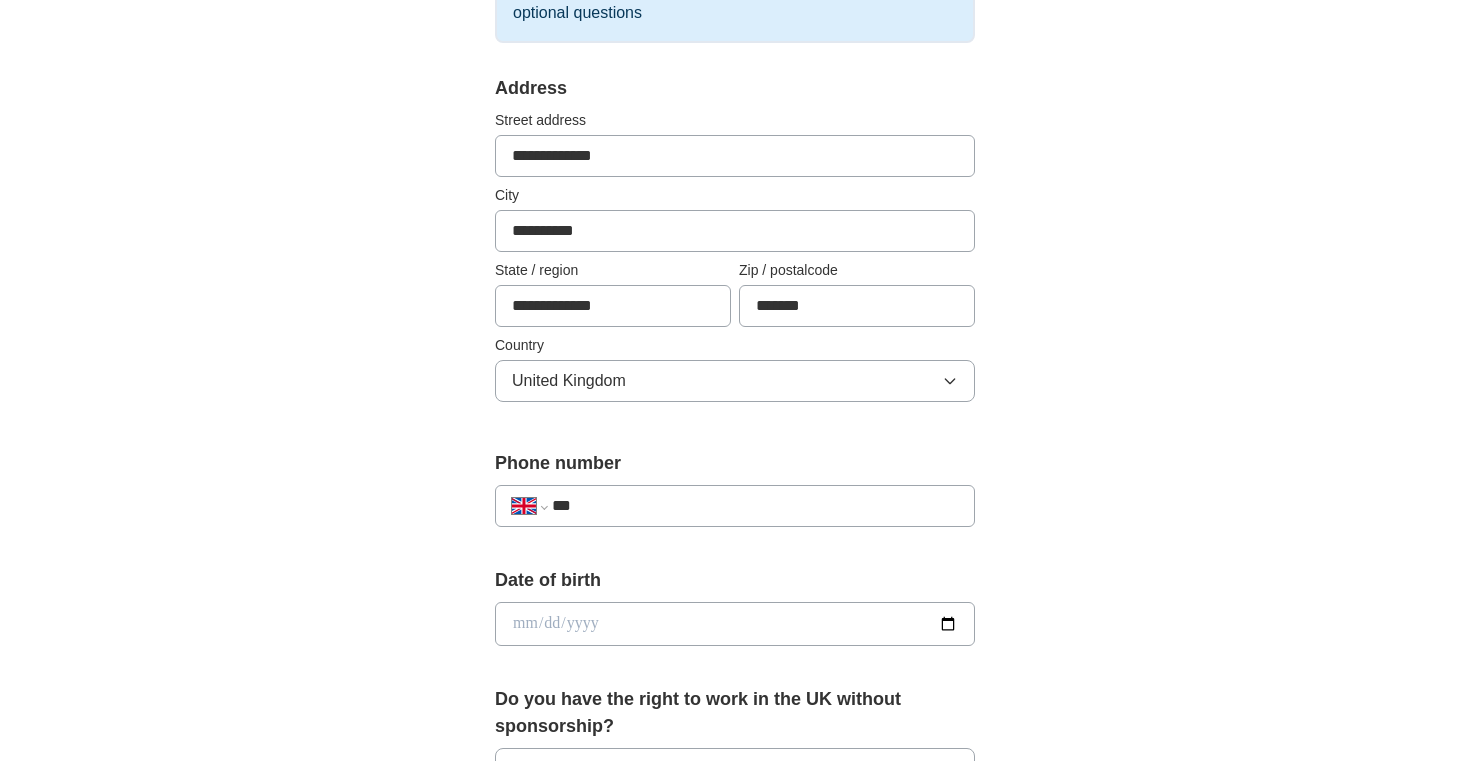 type on "**********" 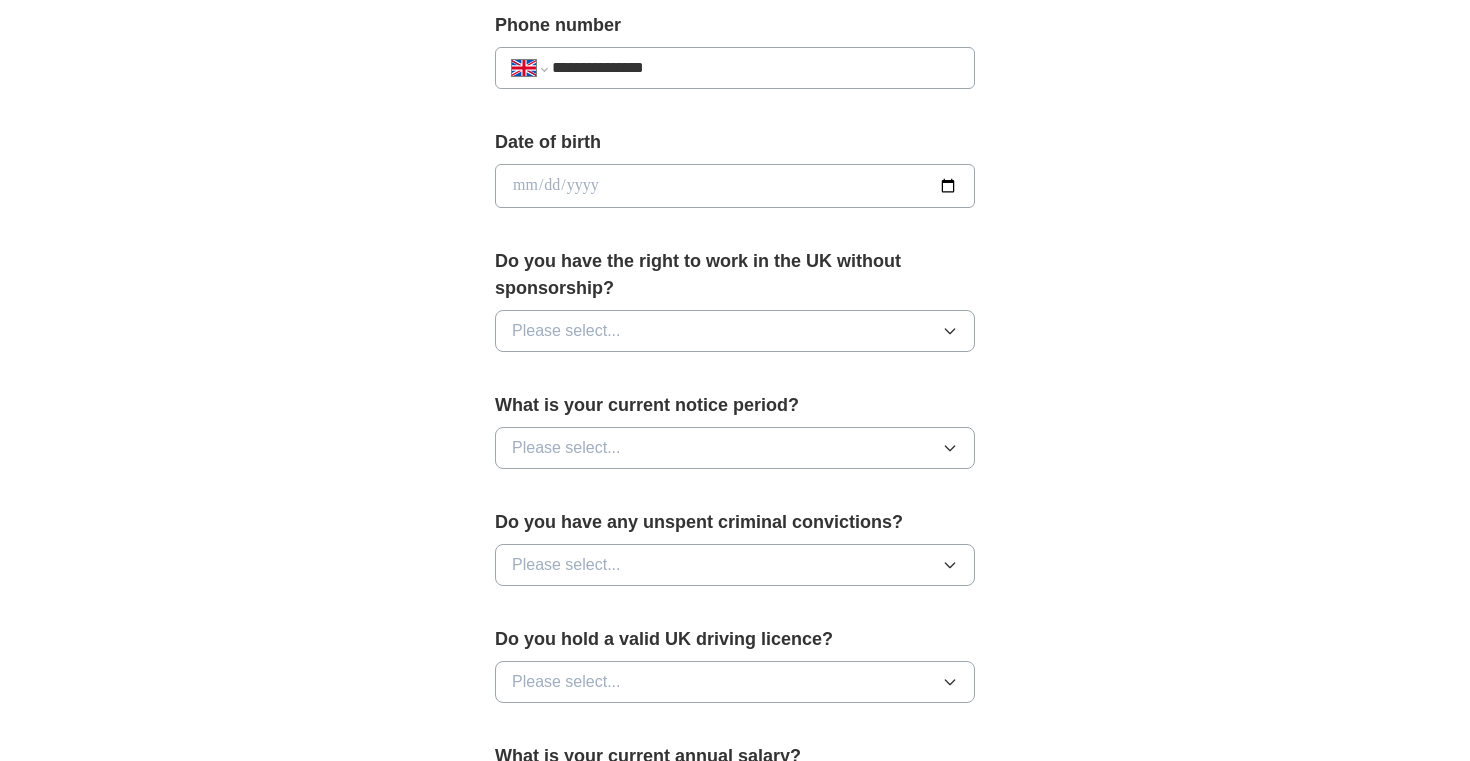 scroll, scrollTop: 824, scrollLeft: 0, axis: vertical 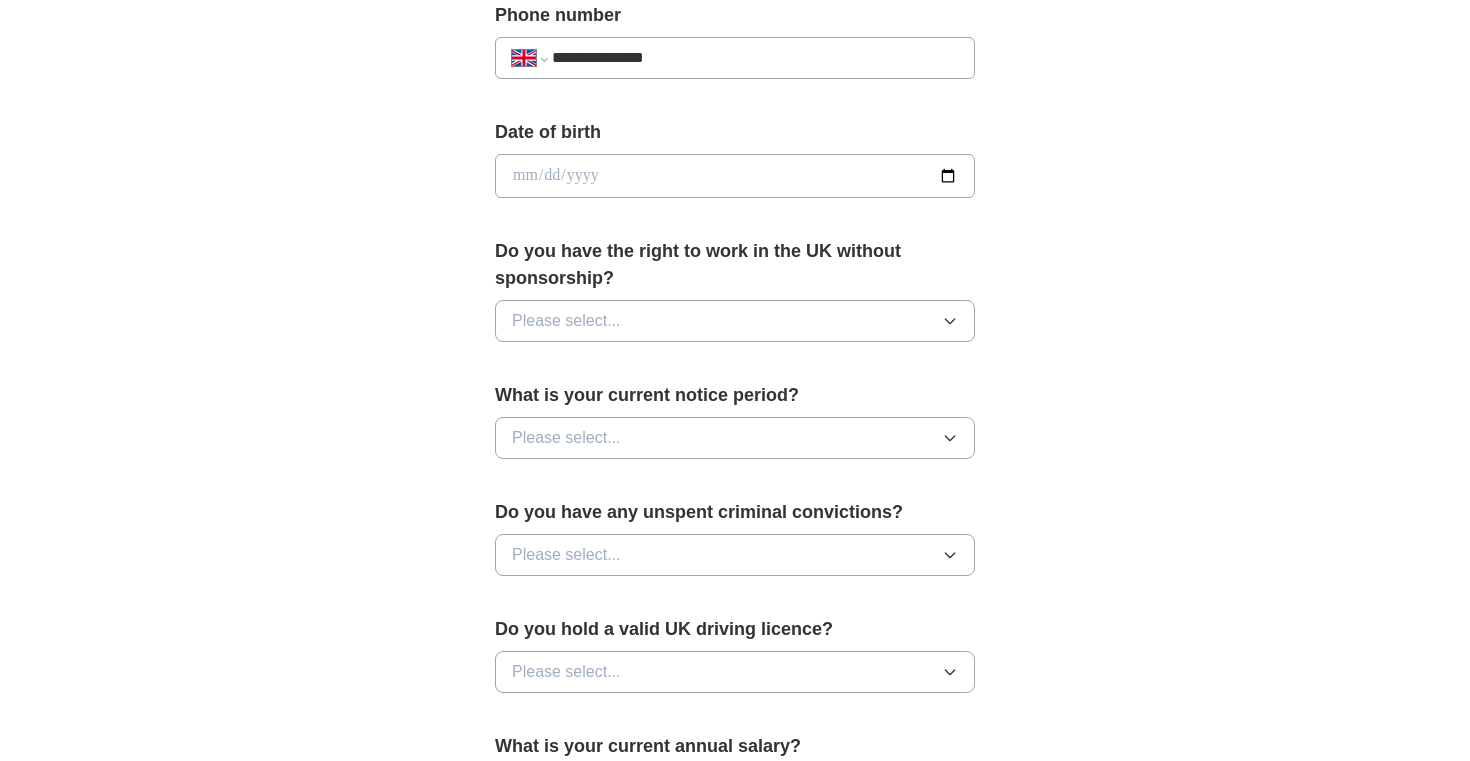 click at bounding box center [735, 176] 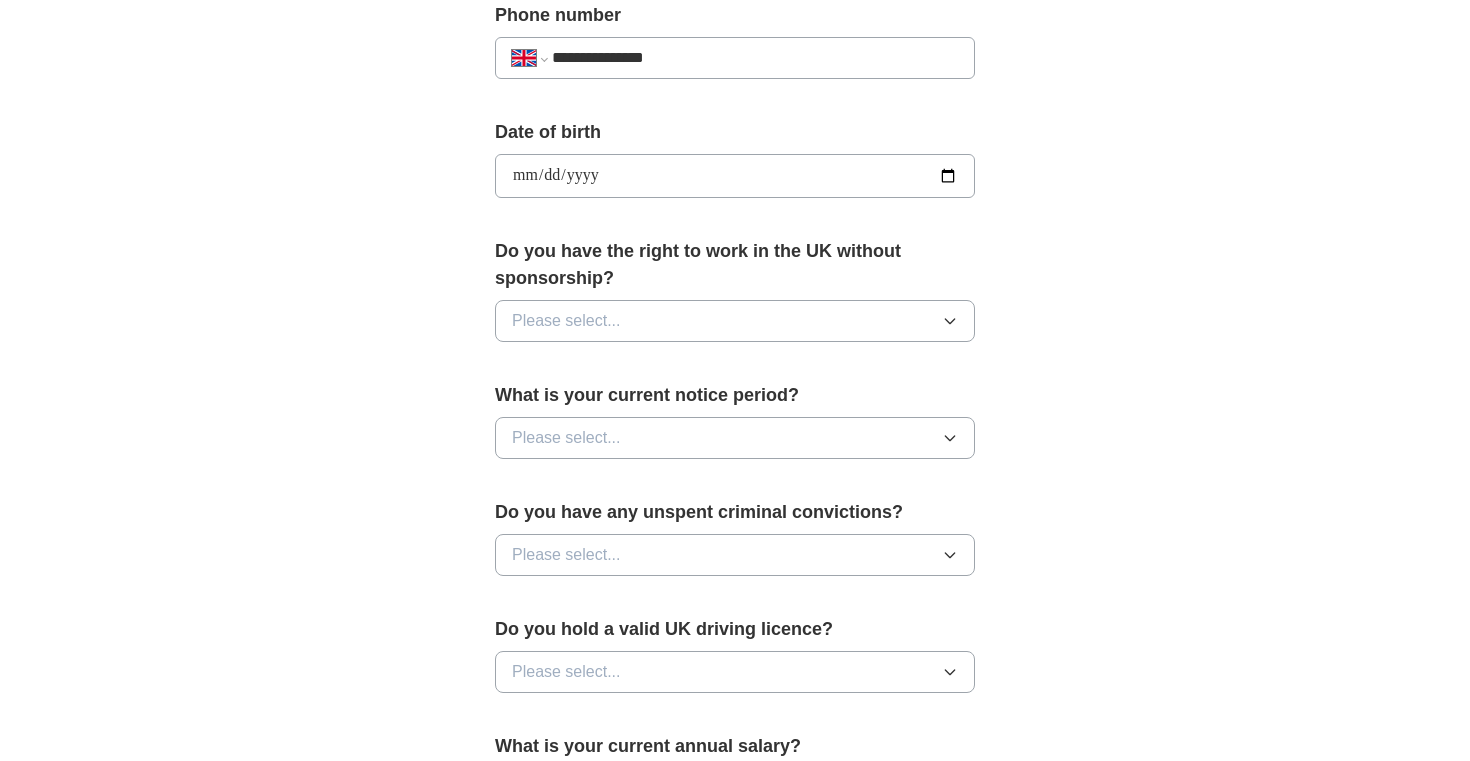 type on "**********" 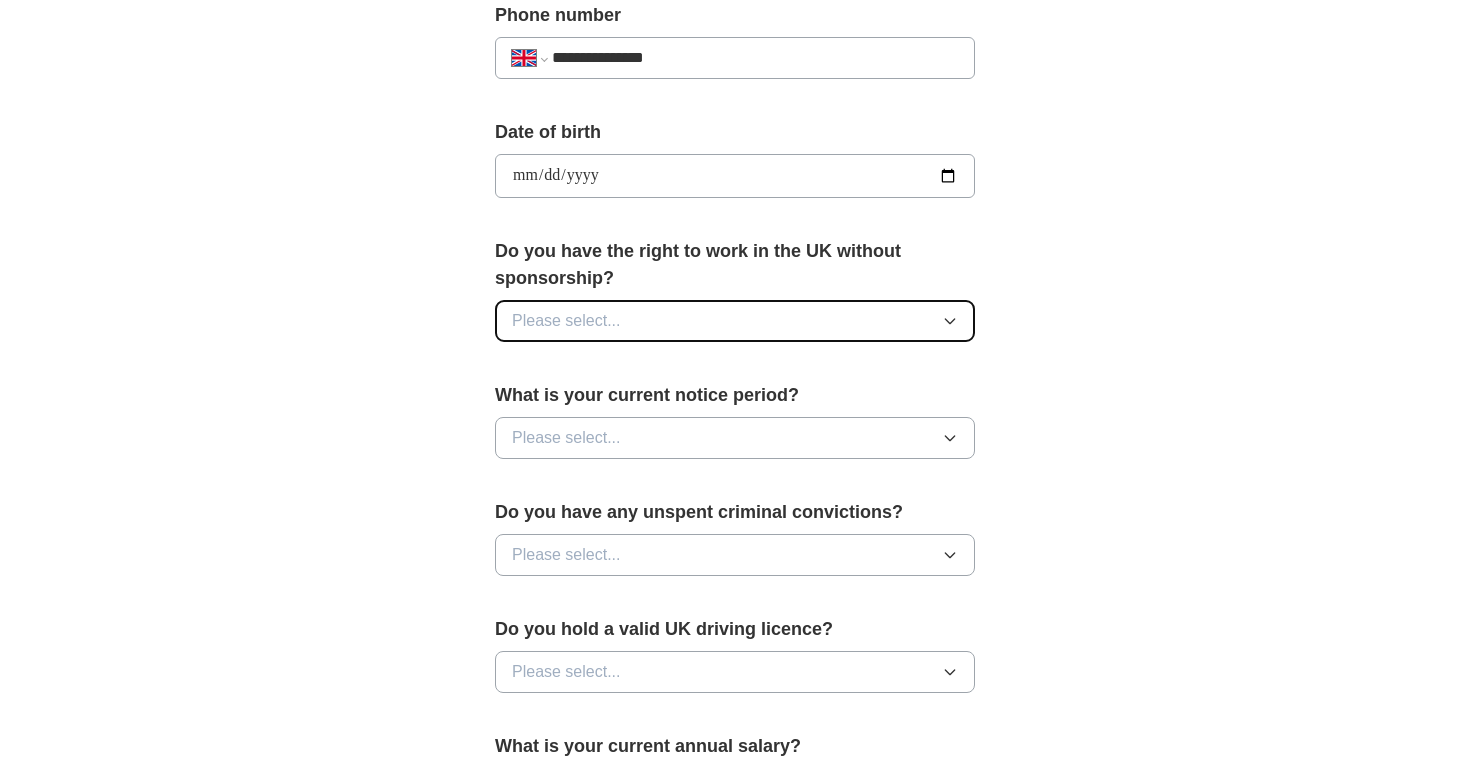 click on "Please select..." at bounding box center [735, 321] 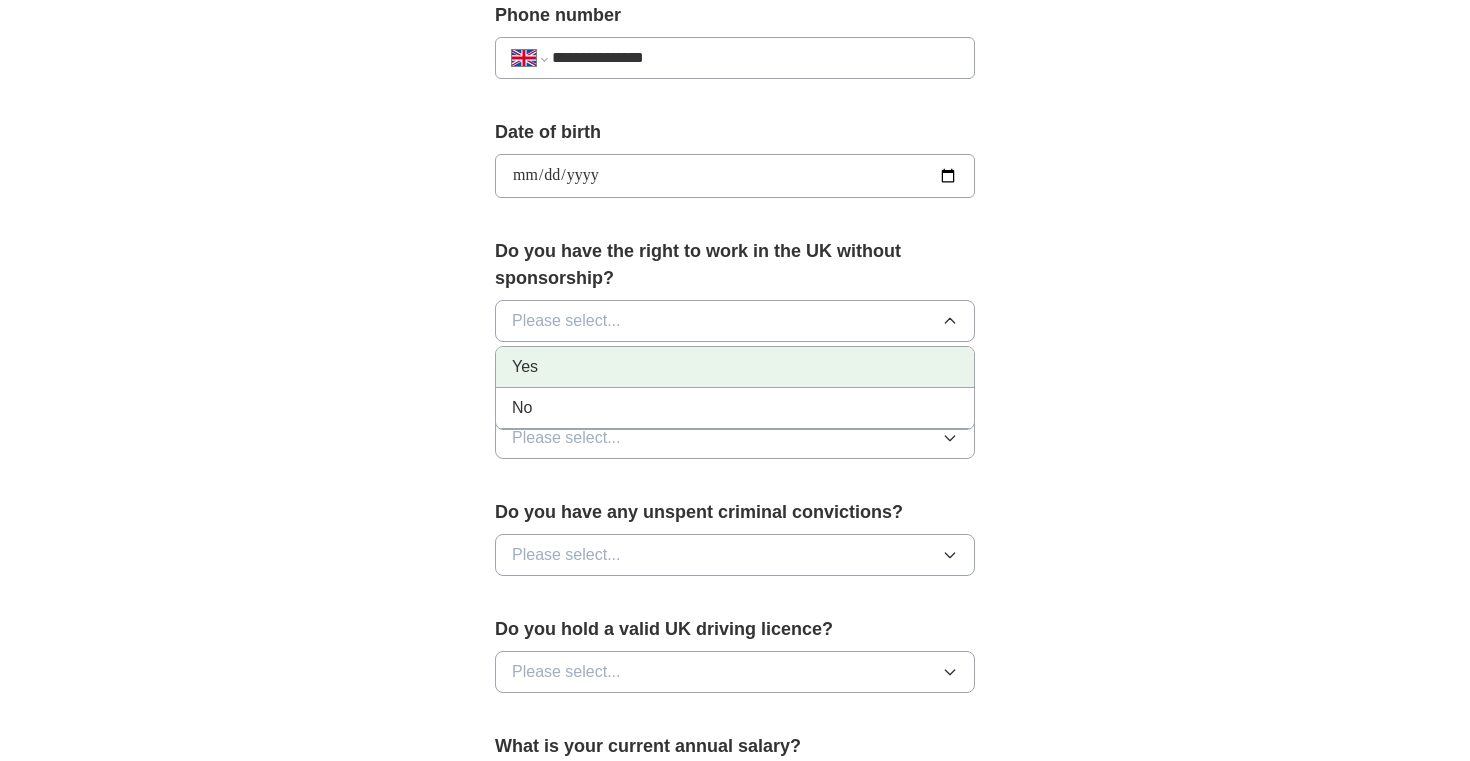 click on "Yes" at bounding box center [735, 367] 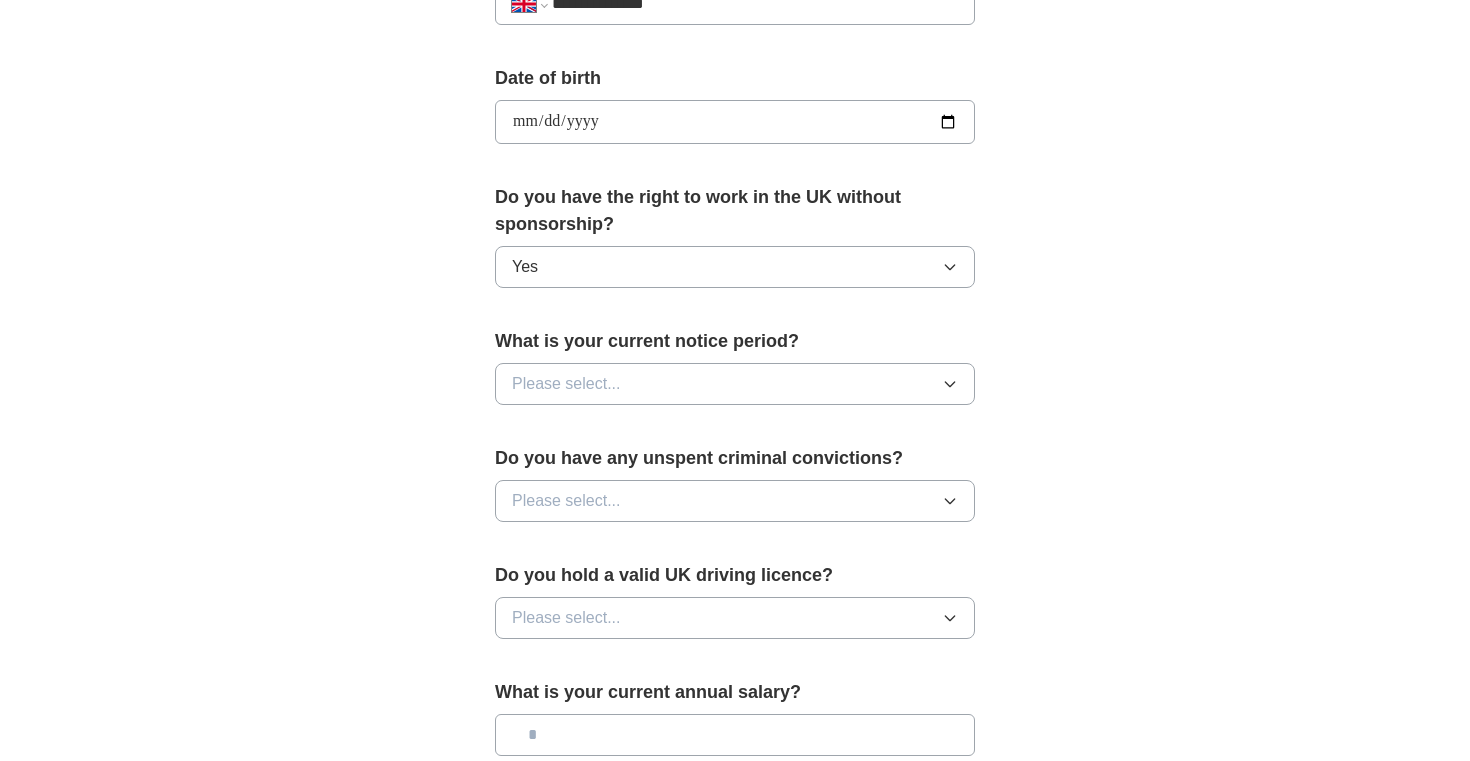 scroll, scrollTop: 880, scrollLeft: 0, axis: vertical 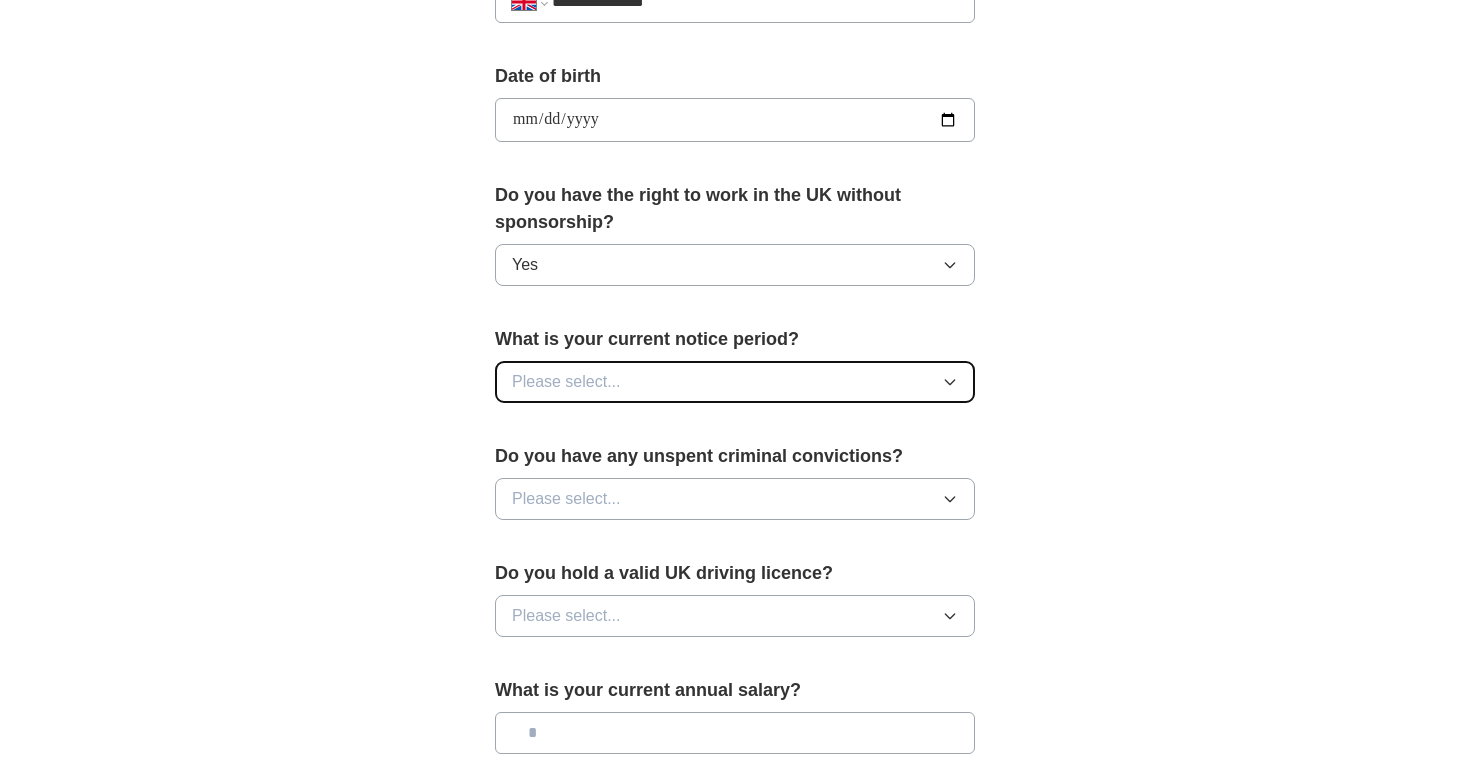click on "Please select..." at bounding box center (735, 382) 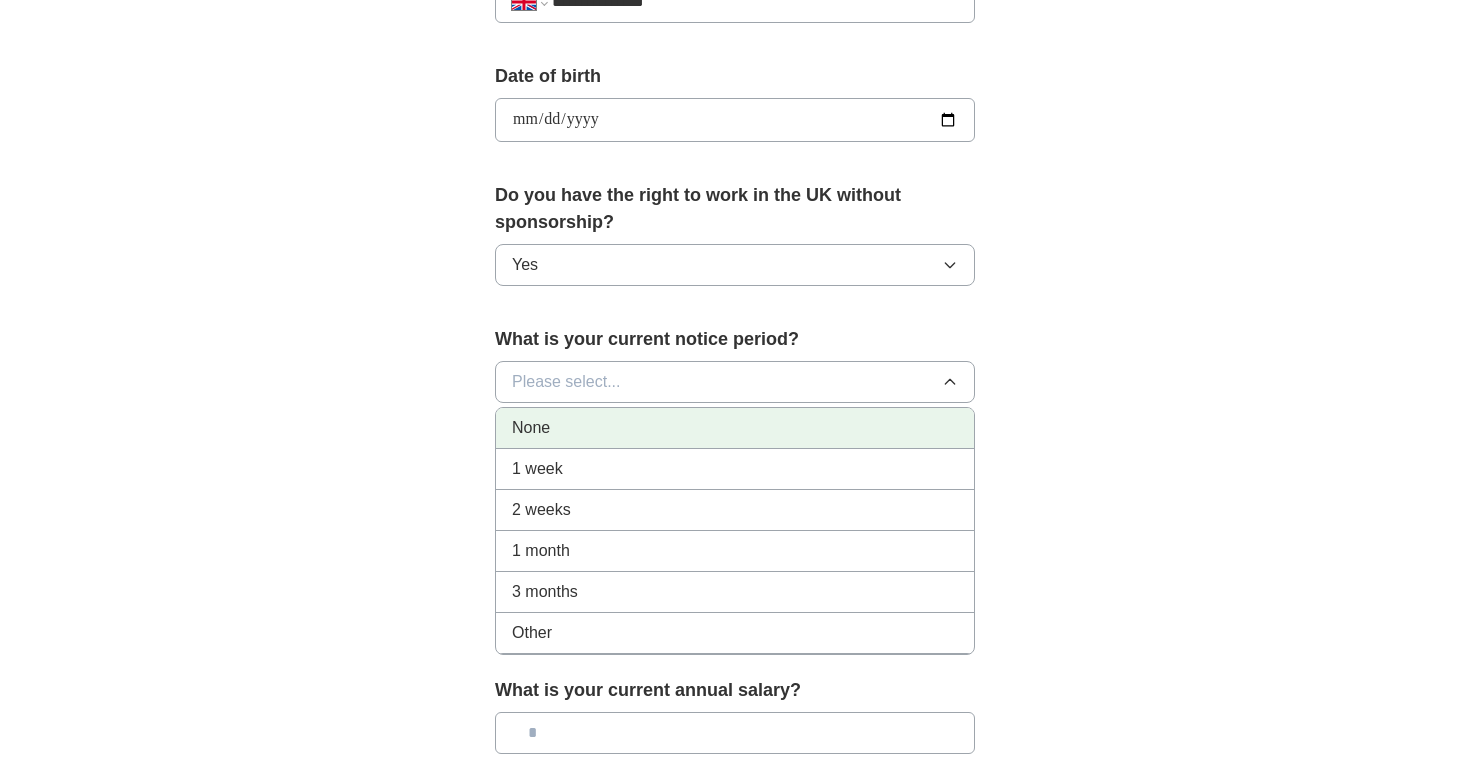 click on "None" at bounding box center (735, 428) 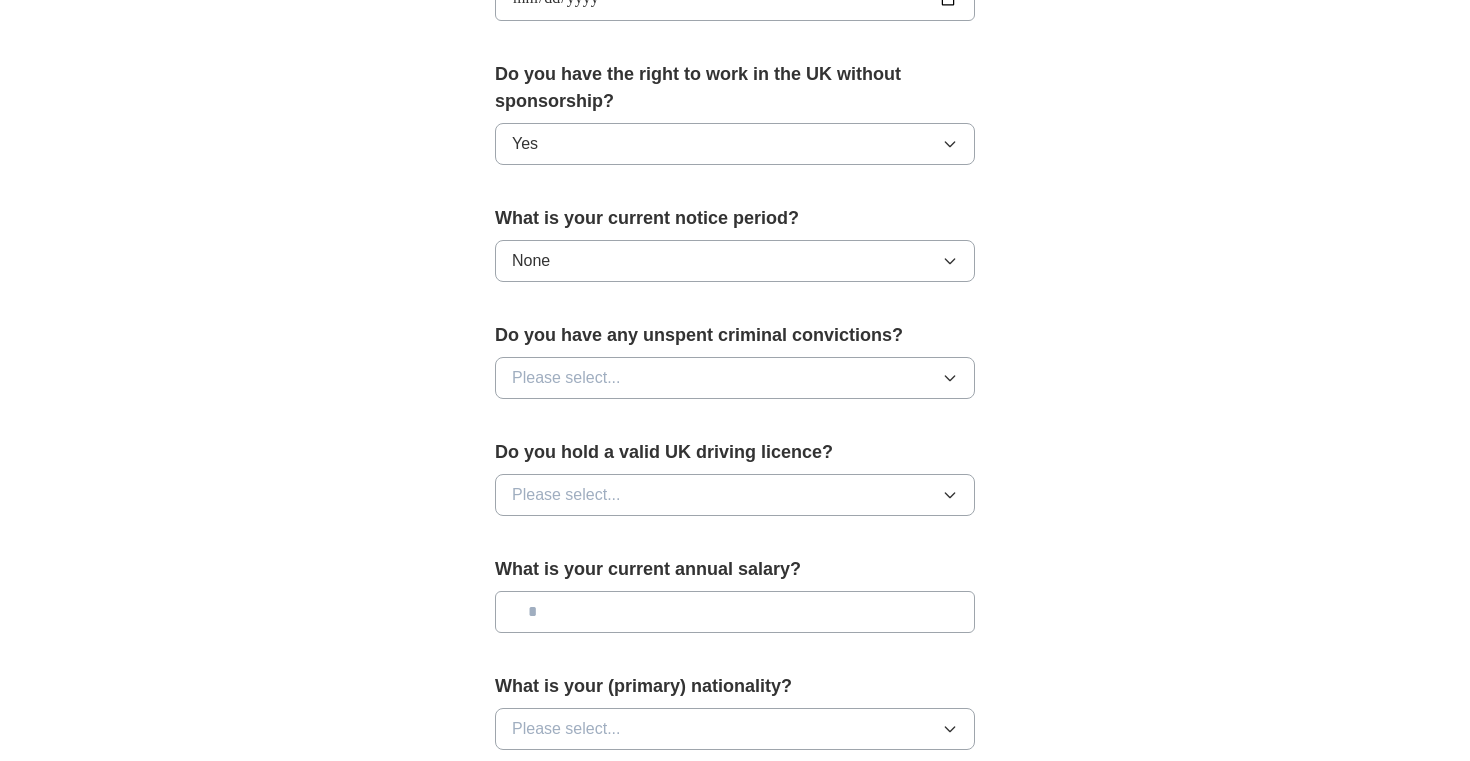 scroll, scrollTop: 1008, scrollLeft: 0, axis: vertical 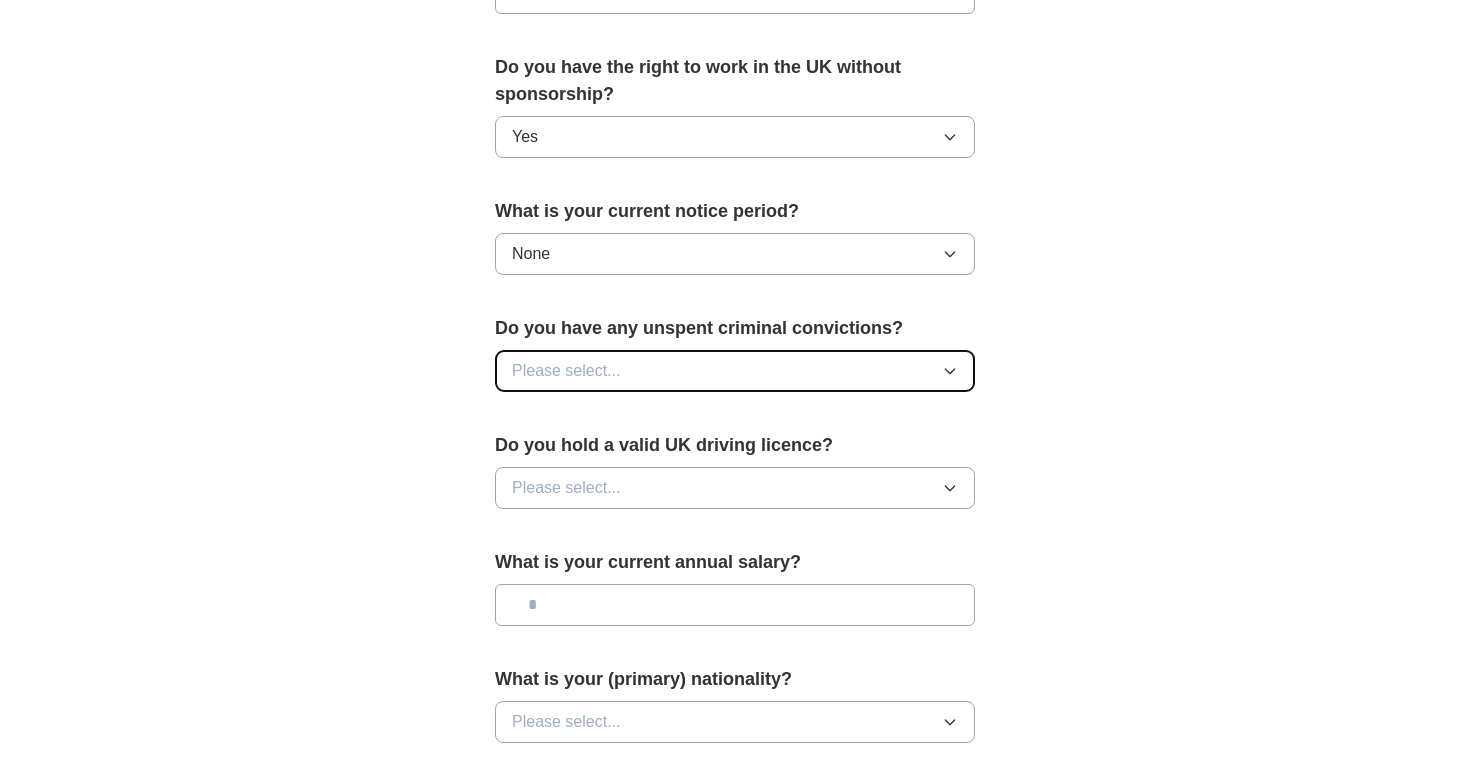 click on "Please select..." at bounding box center (735, 371) 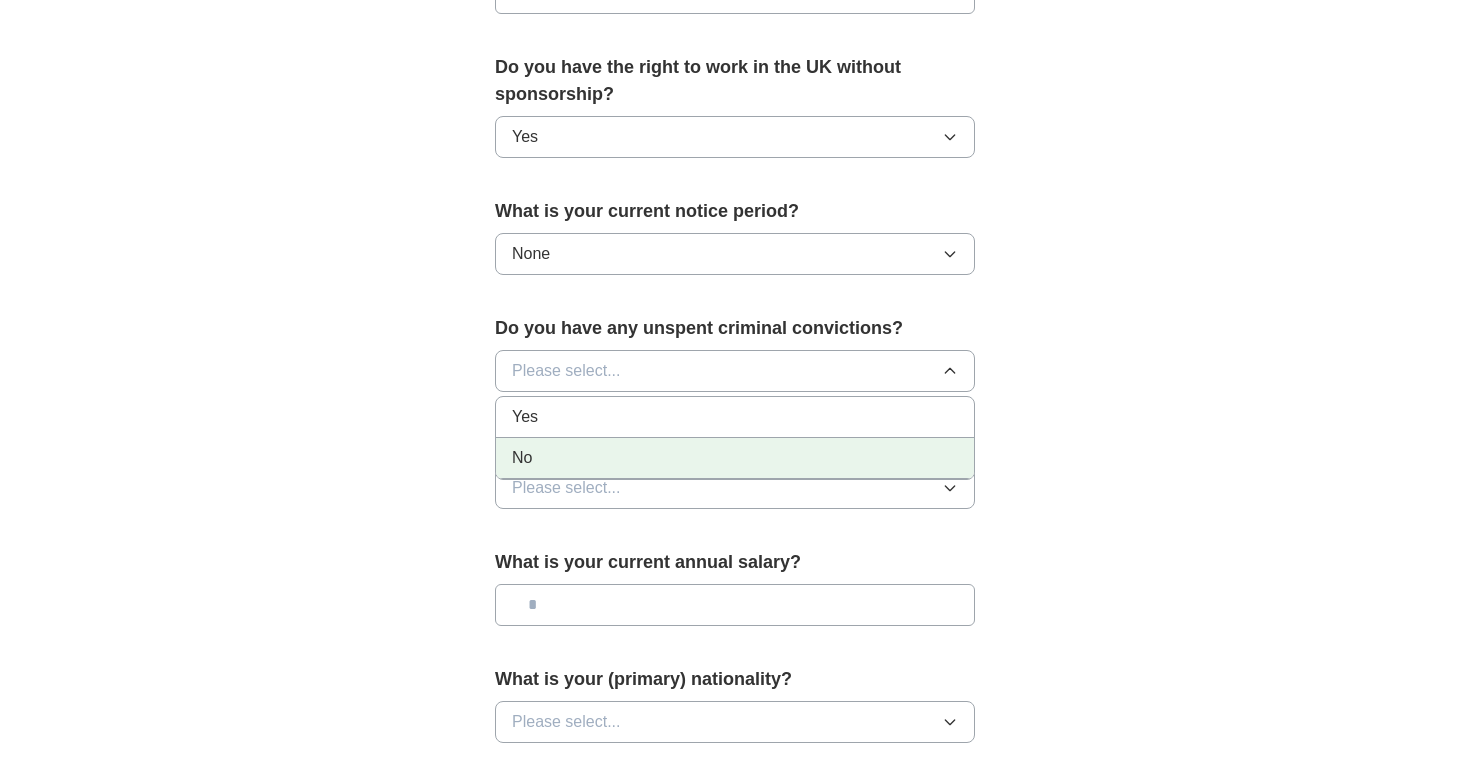 click on "No" at bounding box center (735, 458) 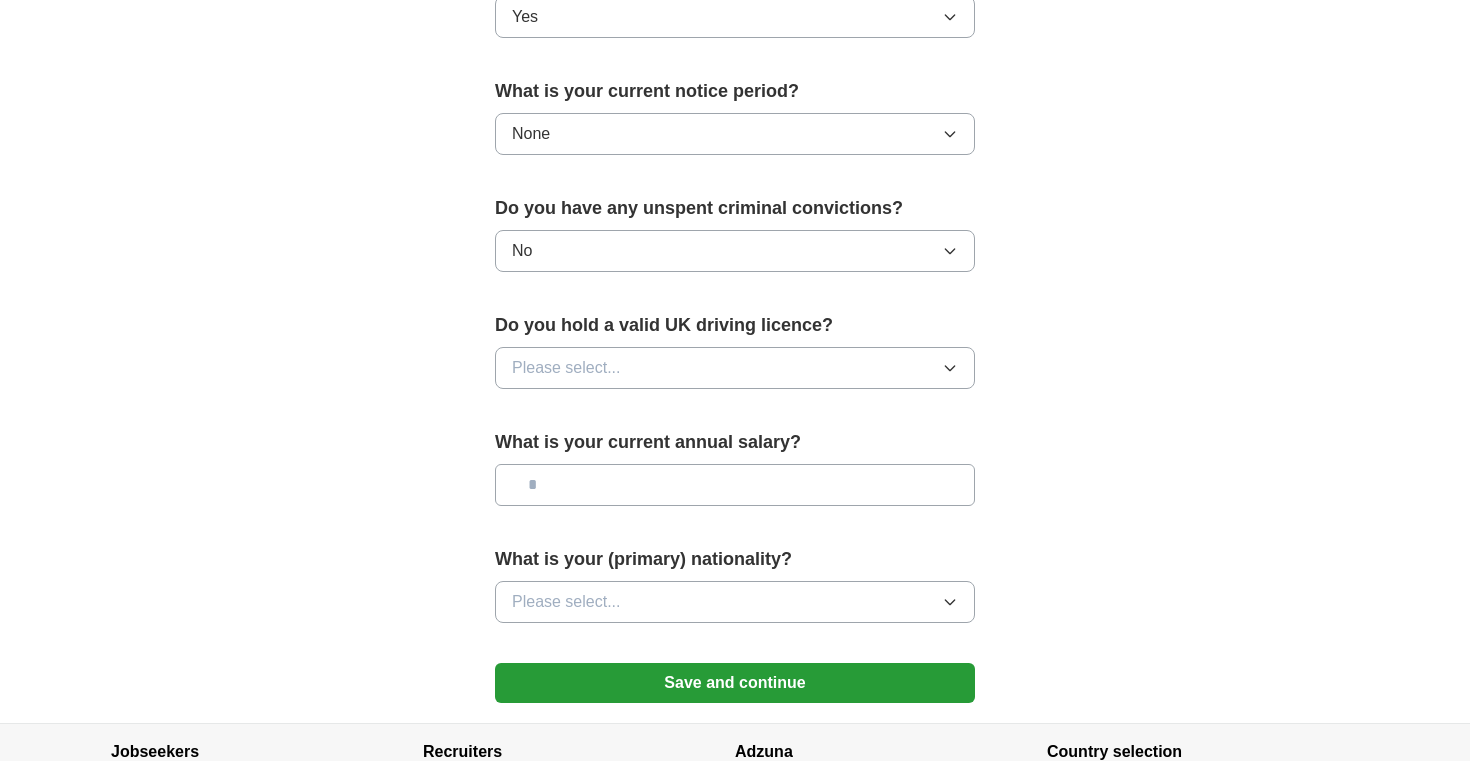 scroll, scrollTop: 1141, scrollLeft: 0, axis: vertical 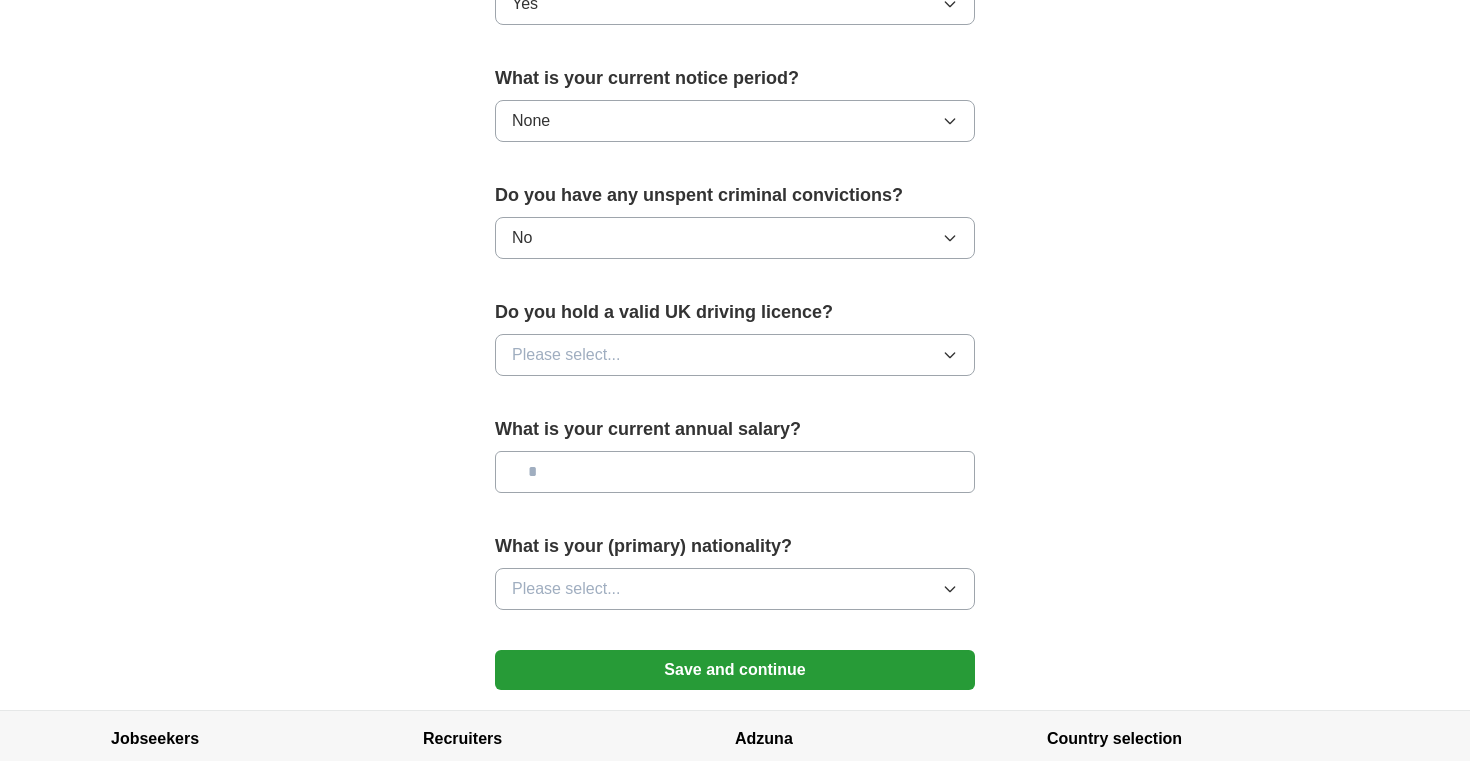 click on "Please select..." at bounding box center [735, 355] 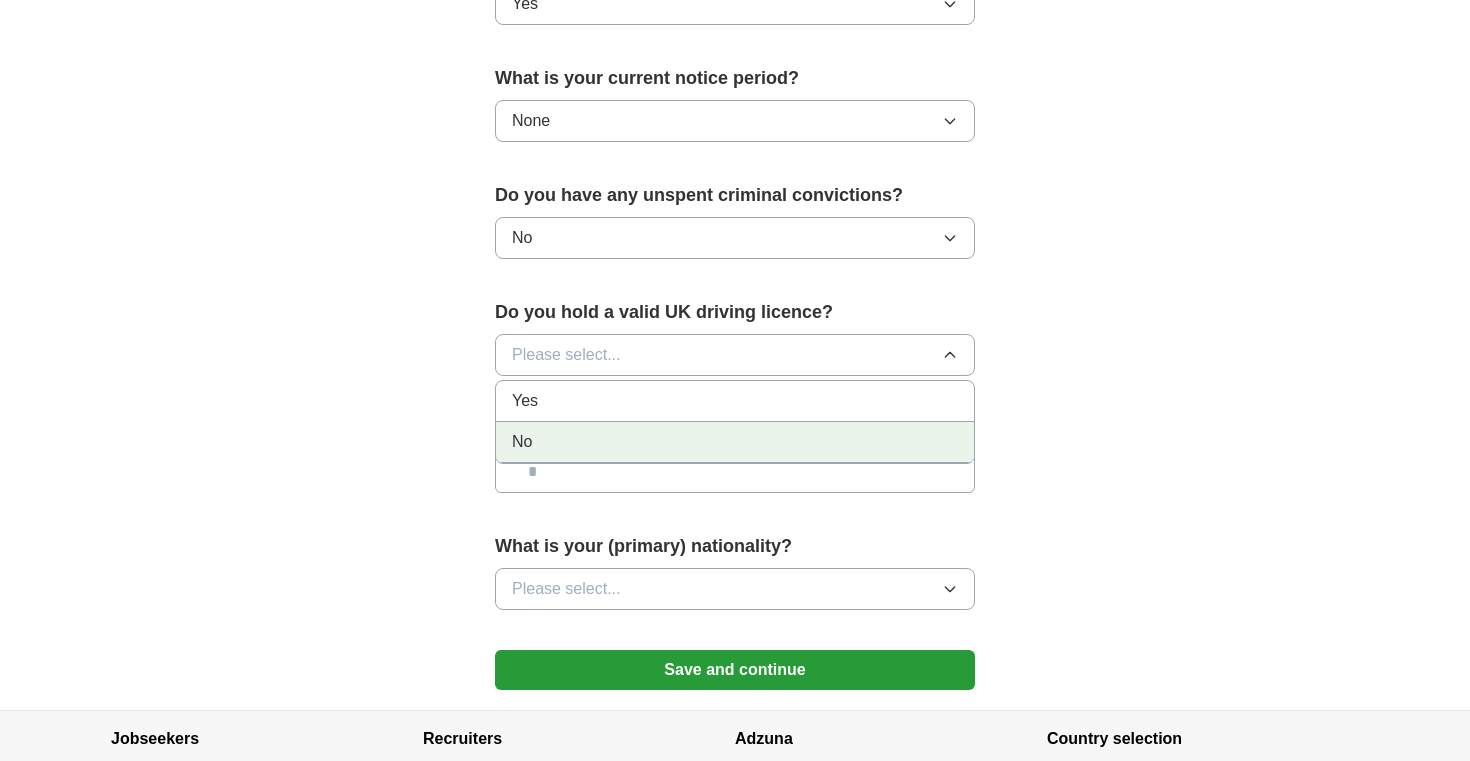 click on "No" at bounding box center (735, 442) 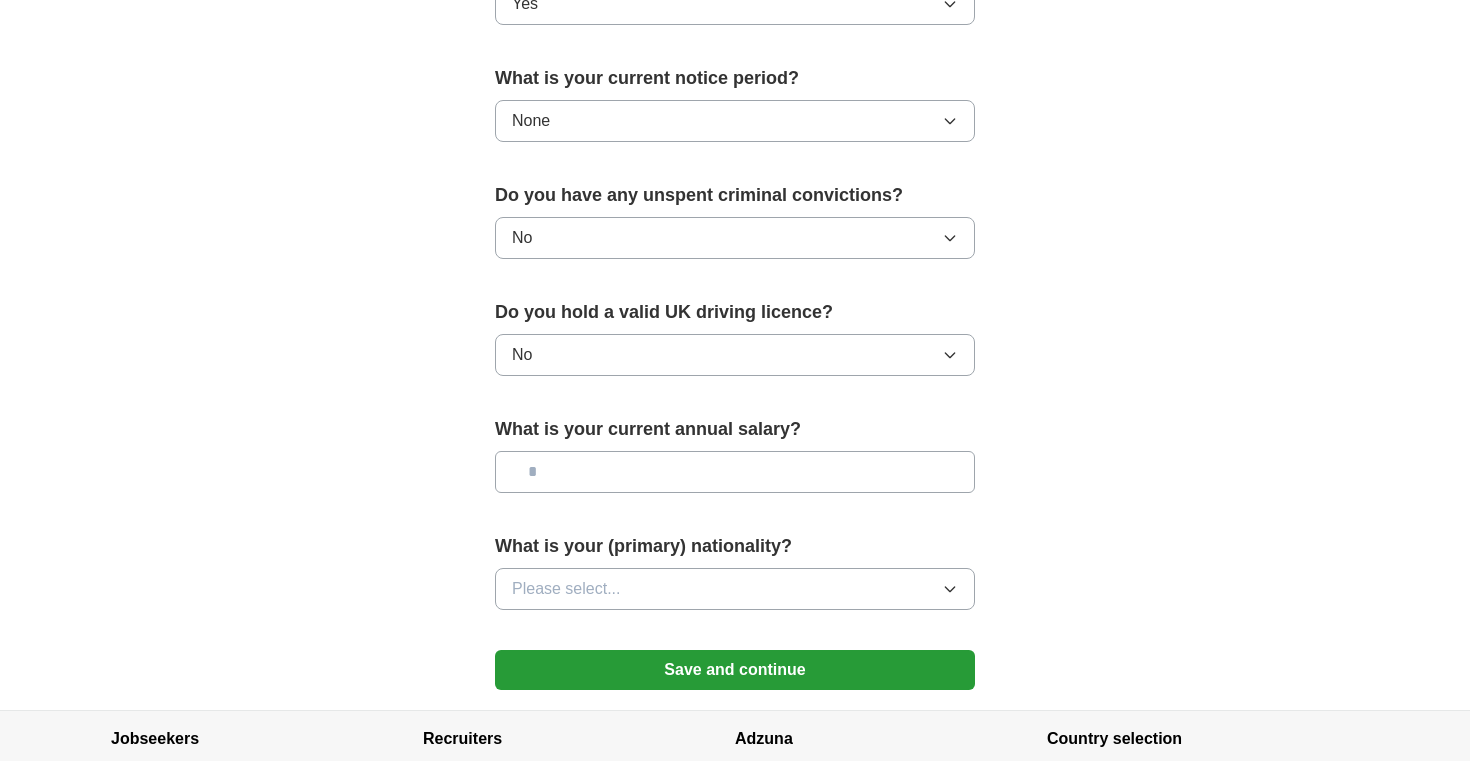 click at bounding box center (735, 472) 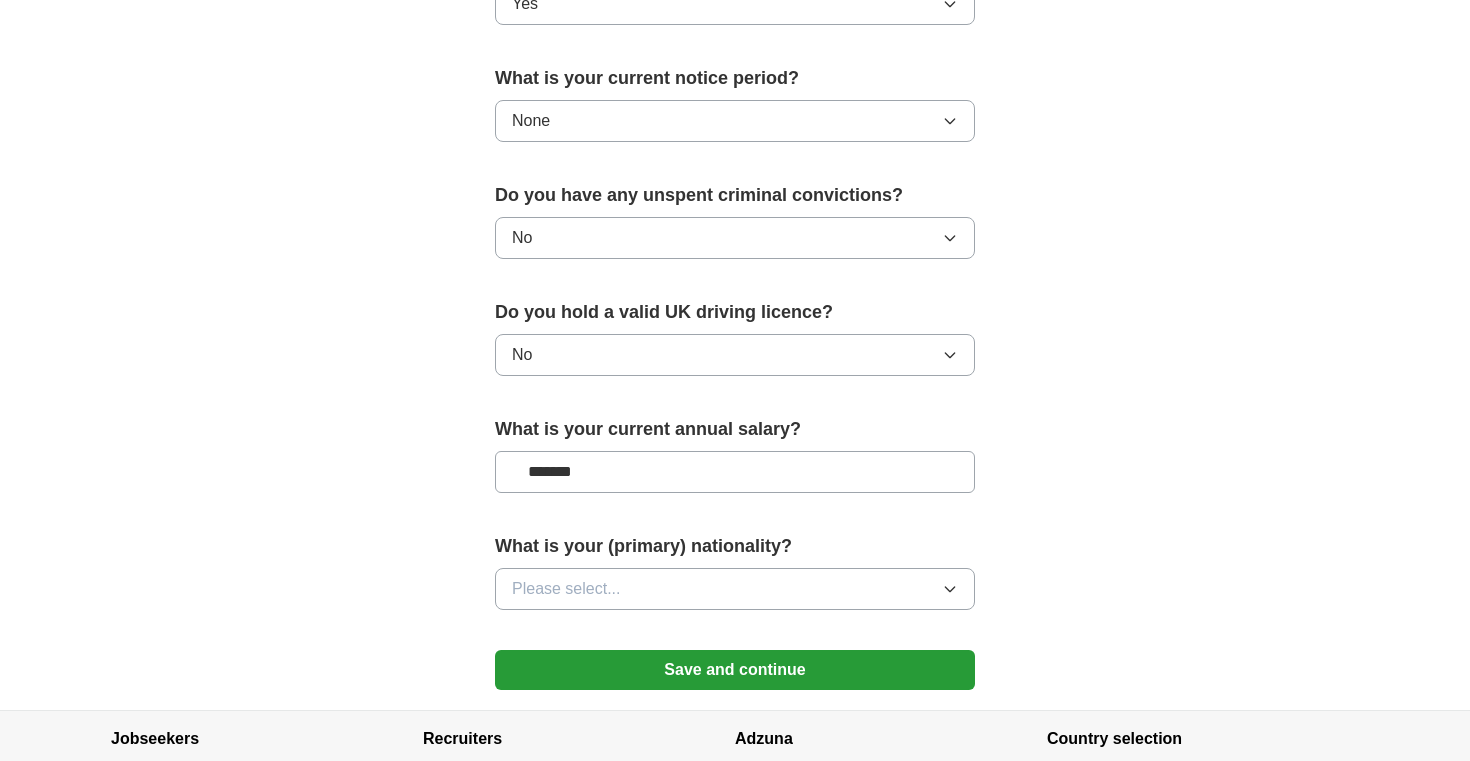 type on "*******" 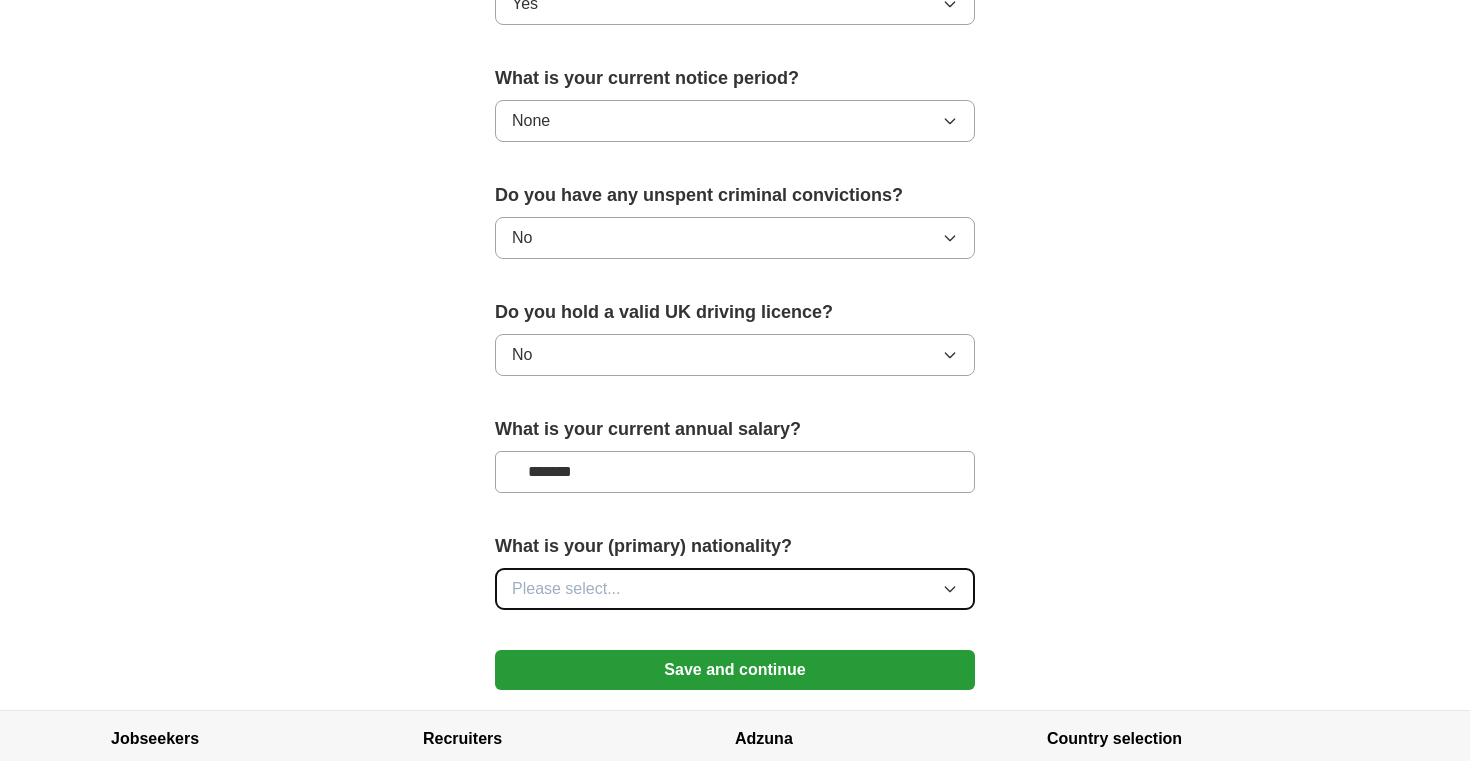 click on "Please select..." at bounding box center (735, 589) 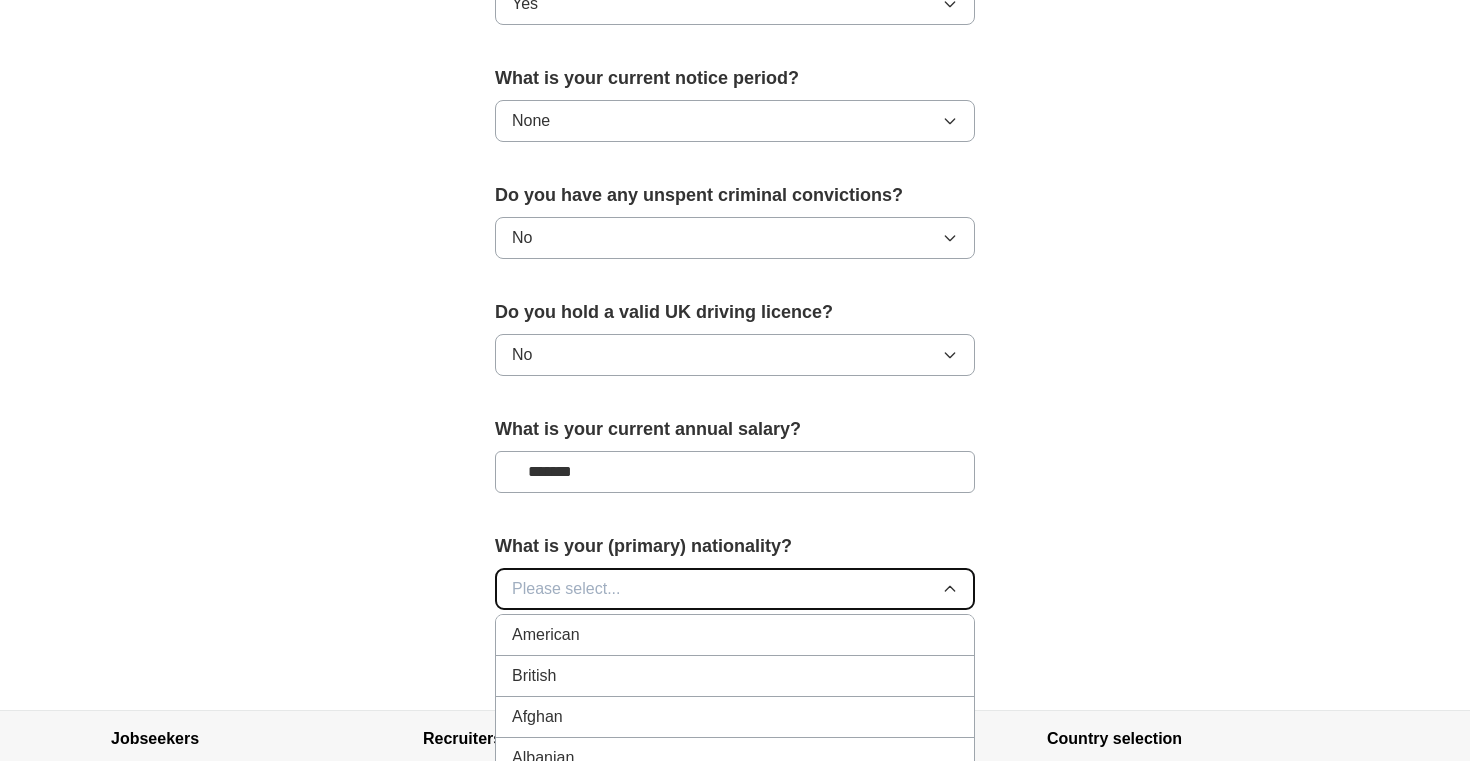 type 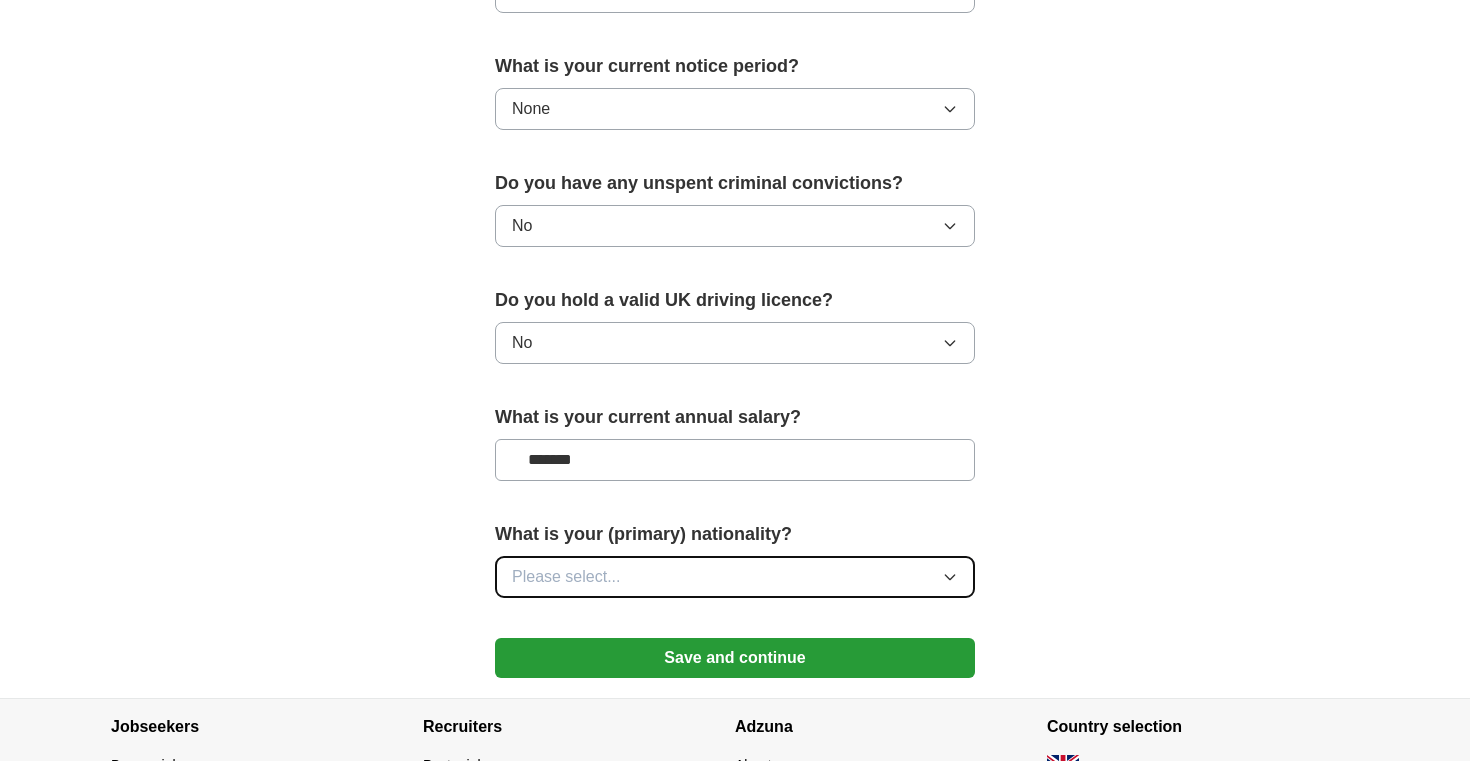 click on "Please select..." at bounding box center [735, 577] 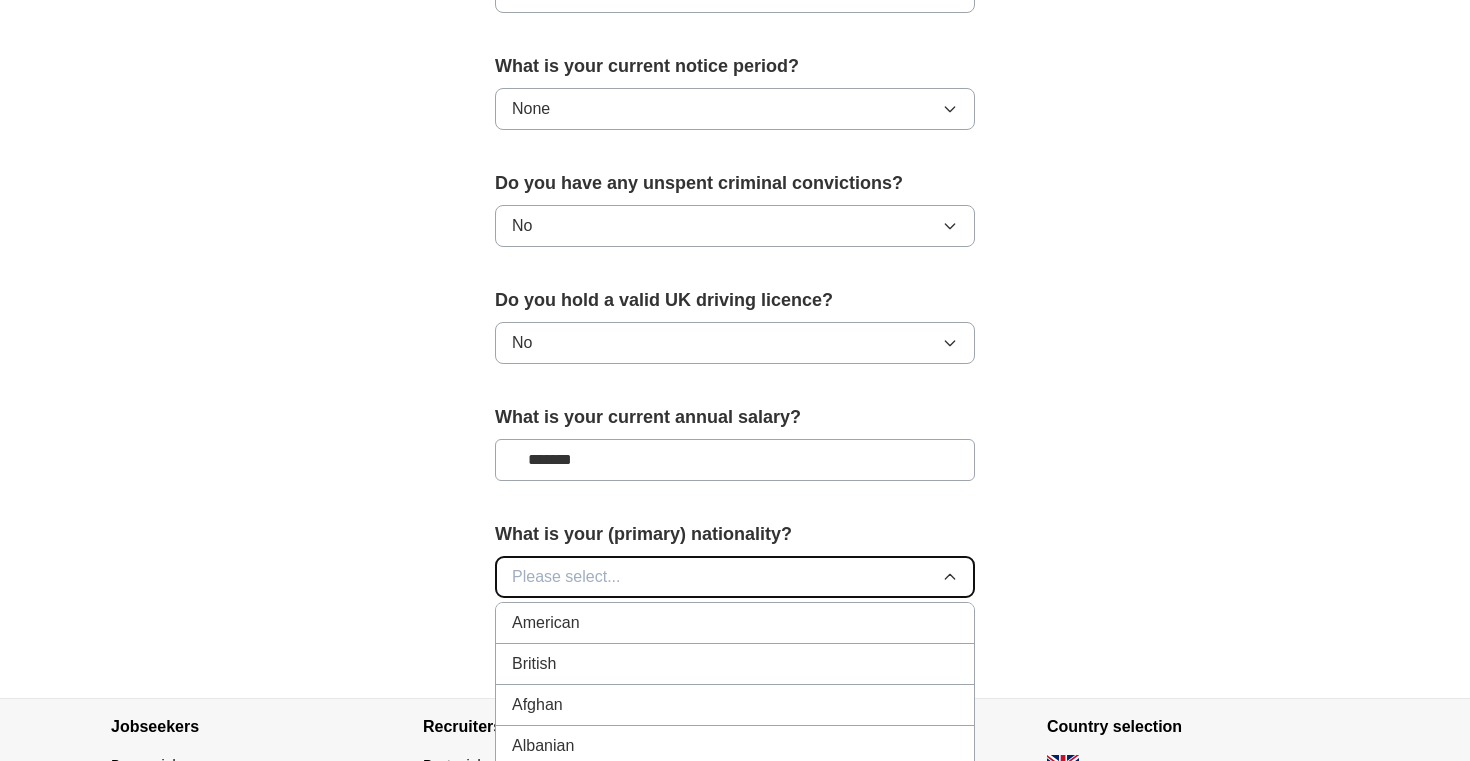 scroll, scrollTop: 1394, scrollLeft: 0, axis: vertical 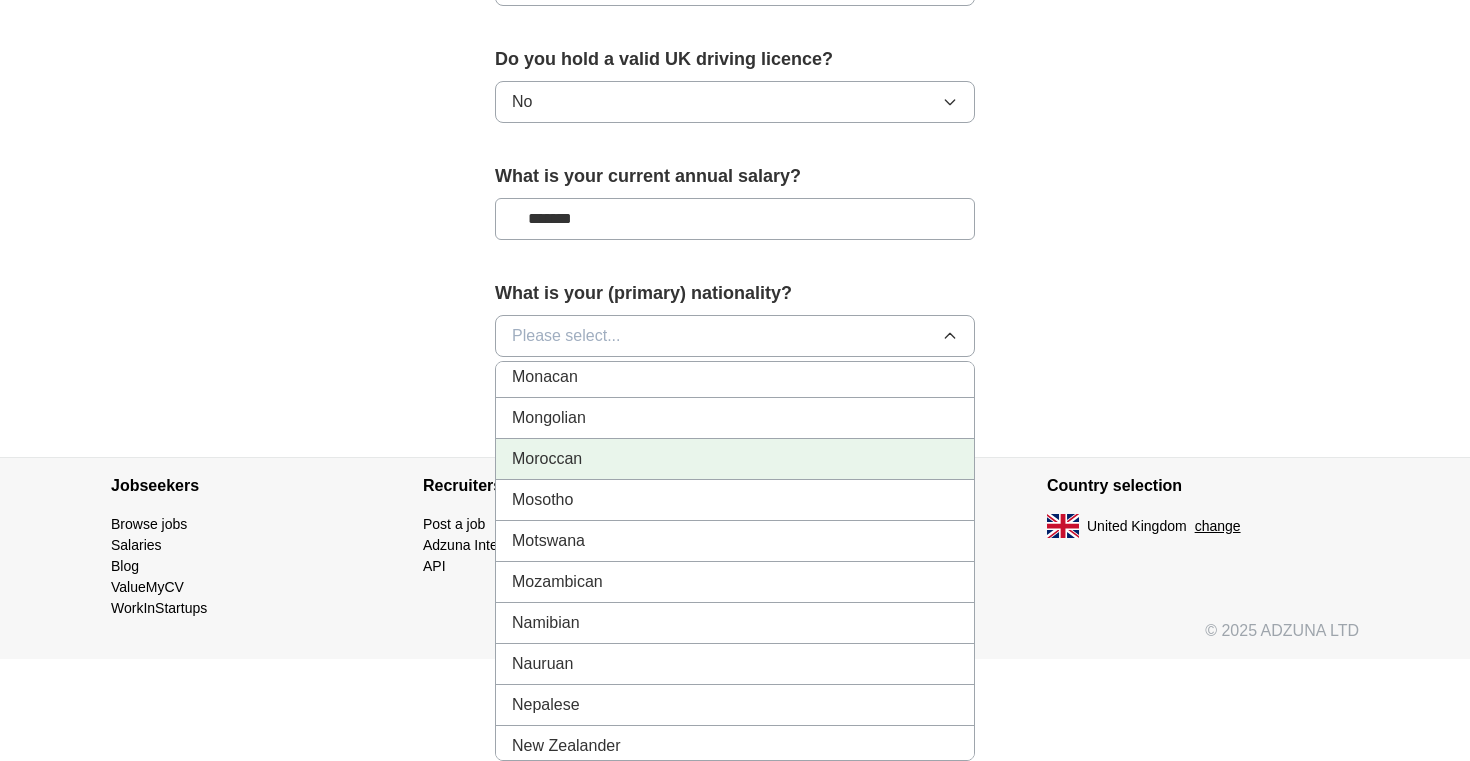 click on "Moroccan" at bounding box center (735, 459) 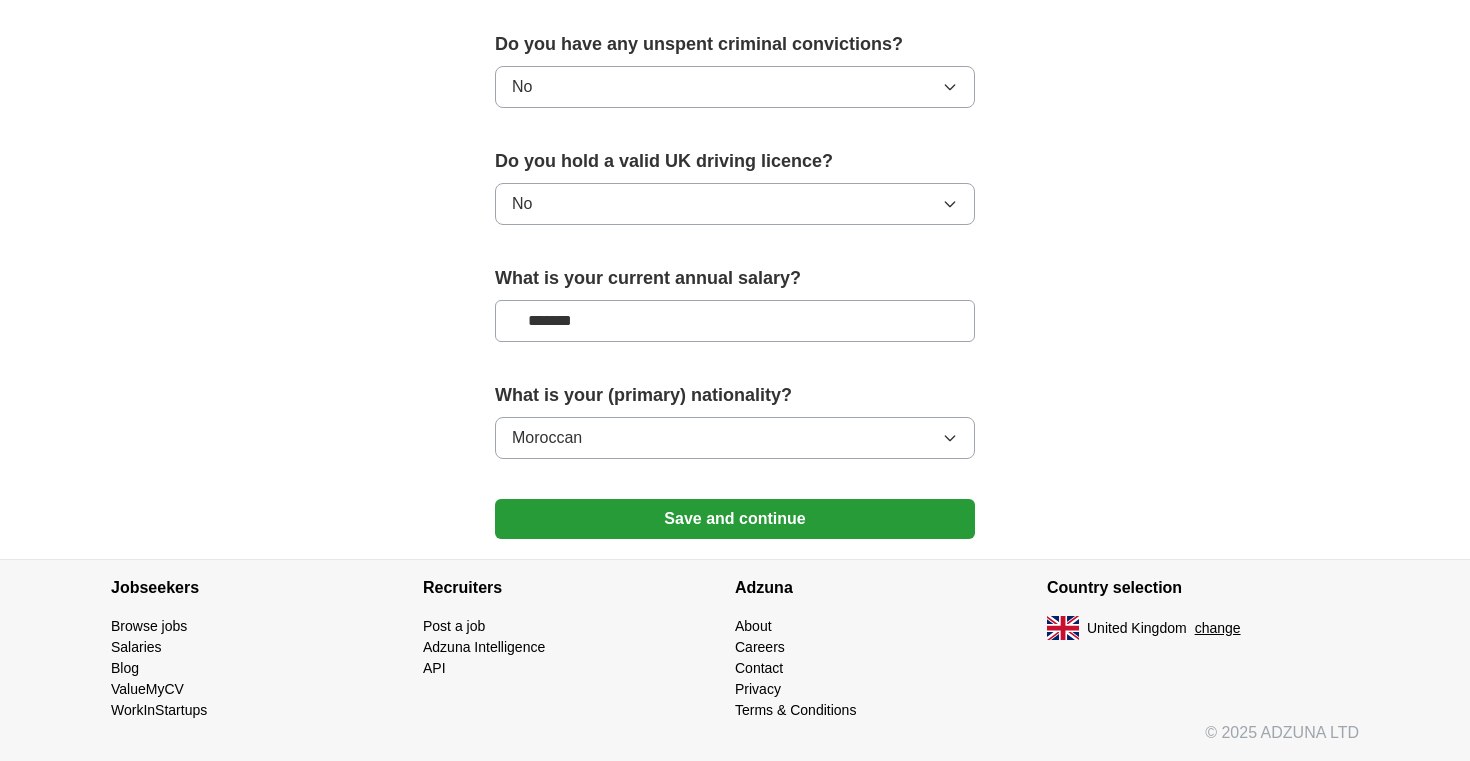 scroll, scrollTop: 1292, scrollLeft: 0, axis: vertical 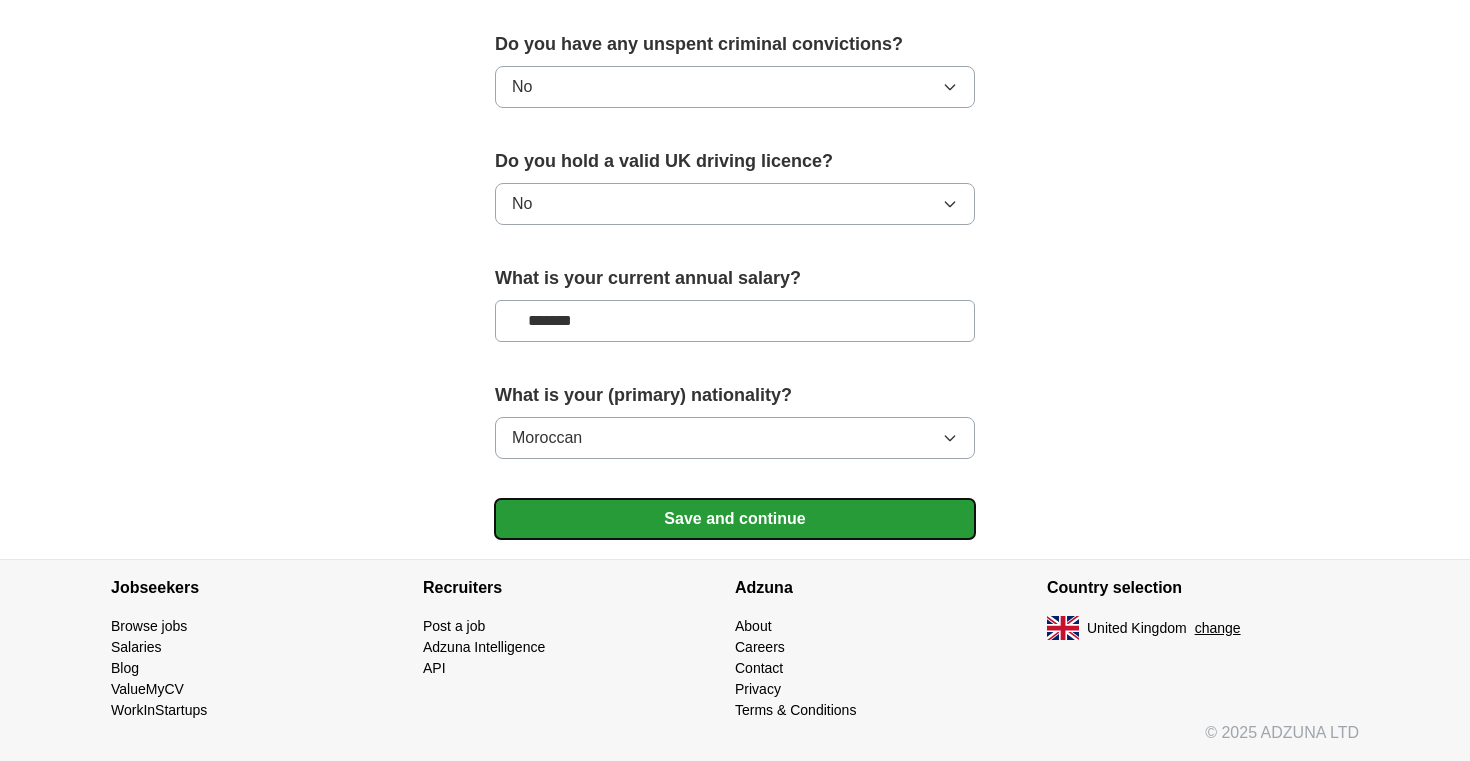 click on "Save and continue" at bounding box center (735, 519) 